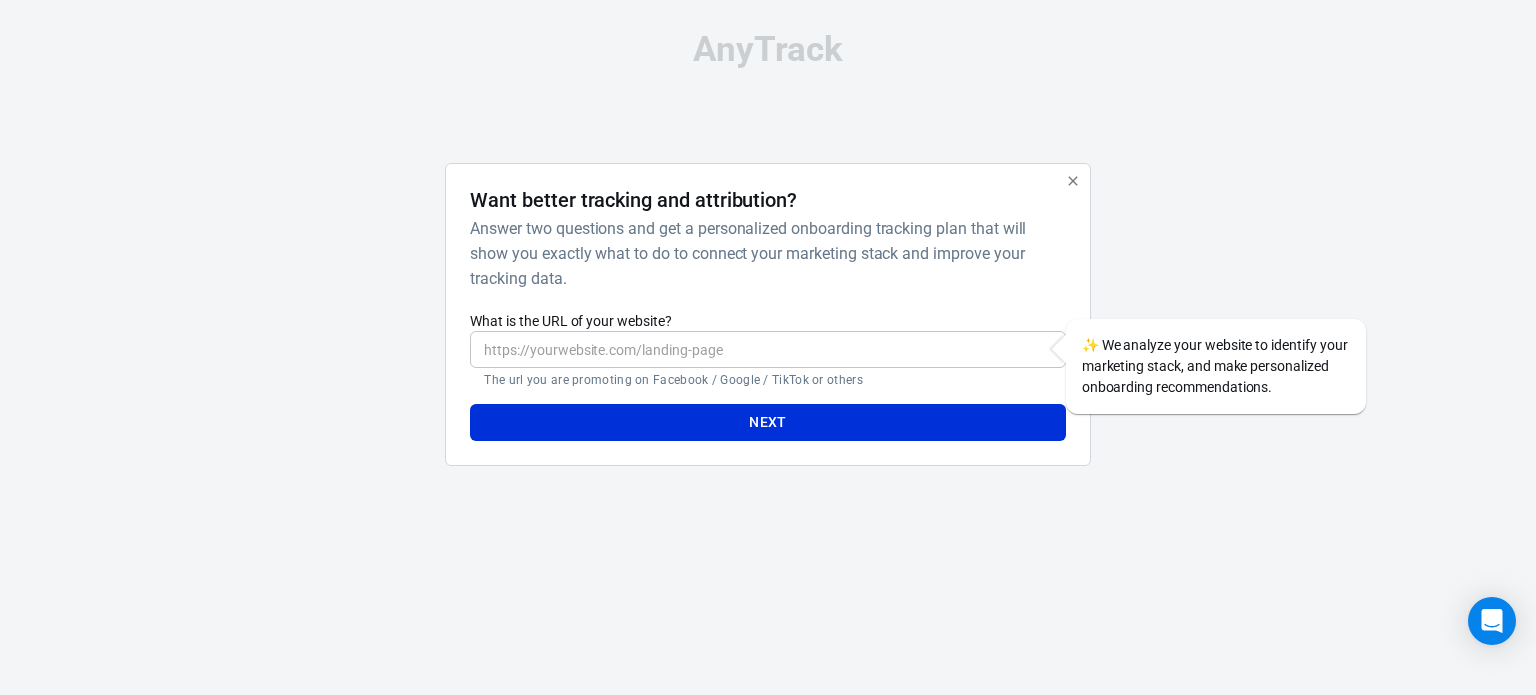 scroll, scrollTop: 0, scrollLeft: 0, axis: both 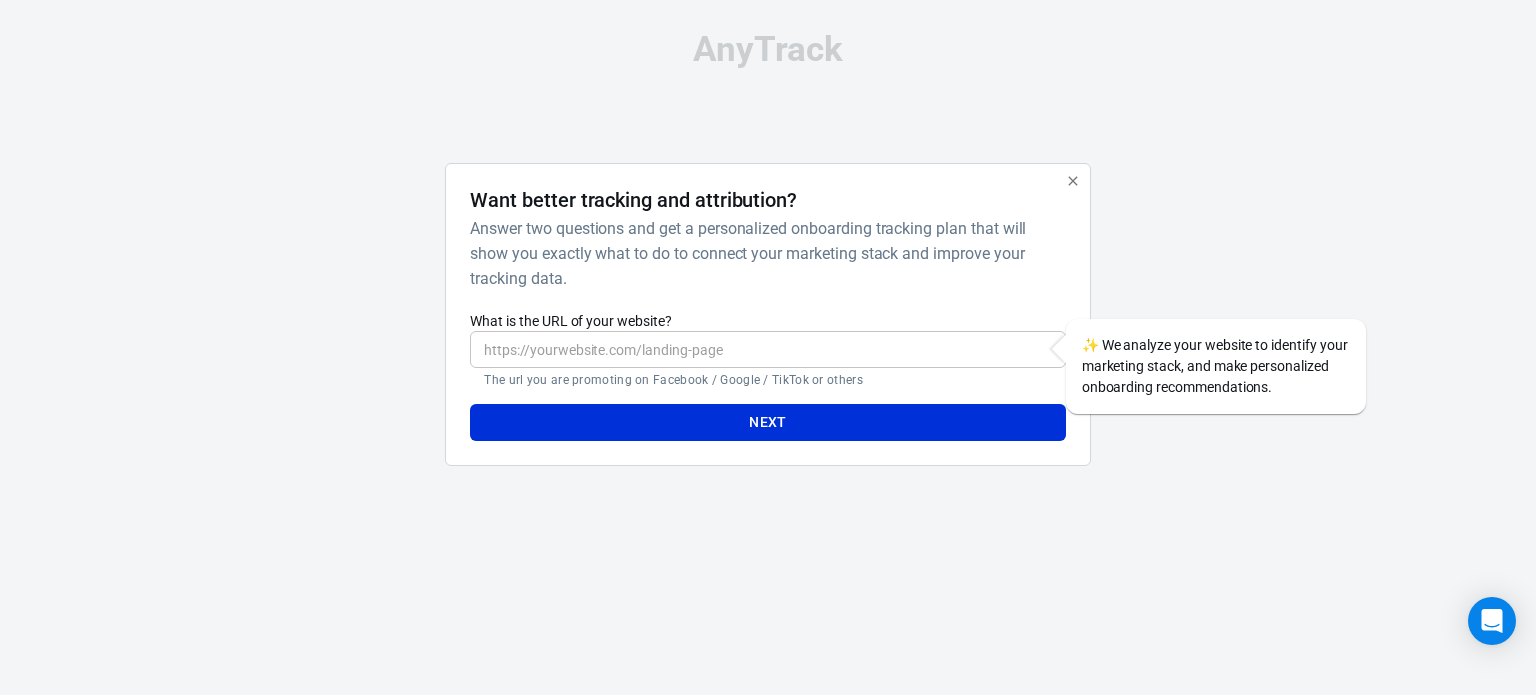 click on "What is the URL of your website?" at bounding box center (767, 349) 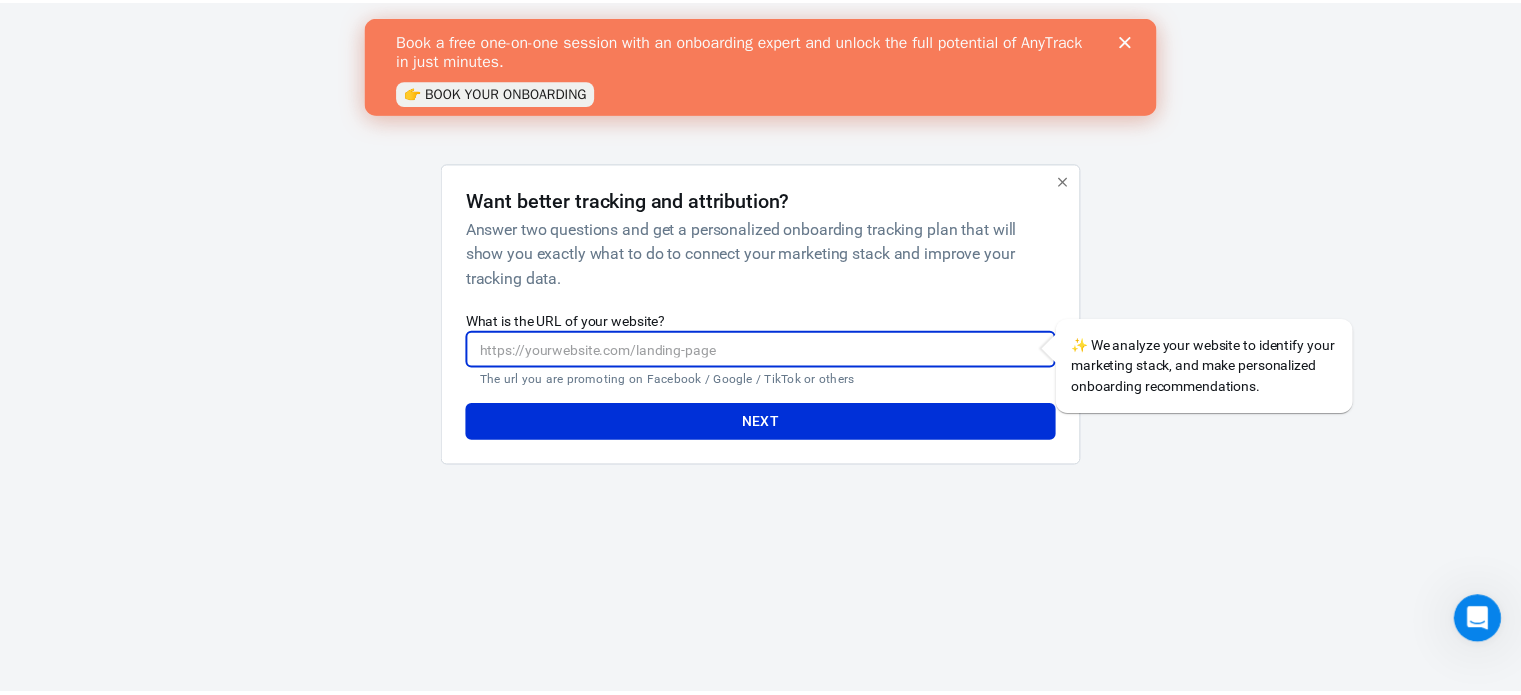 scroll, scrollTop: 0, scrollLeft: 0, axis: both 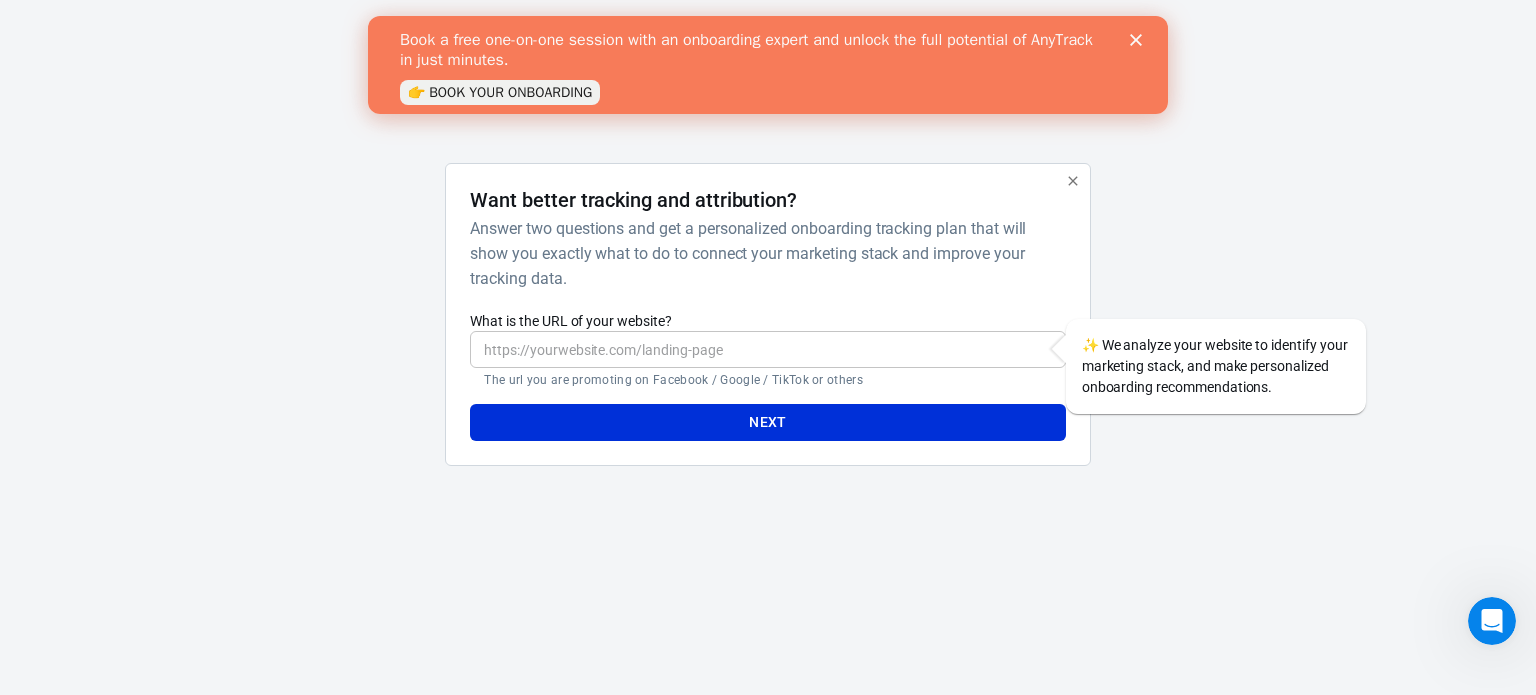 click on "👉 BOOK YOUR ONBOARDING" at bounding box center [500, 92] 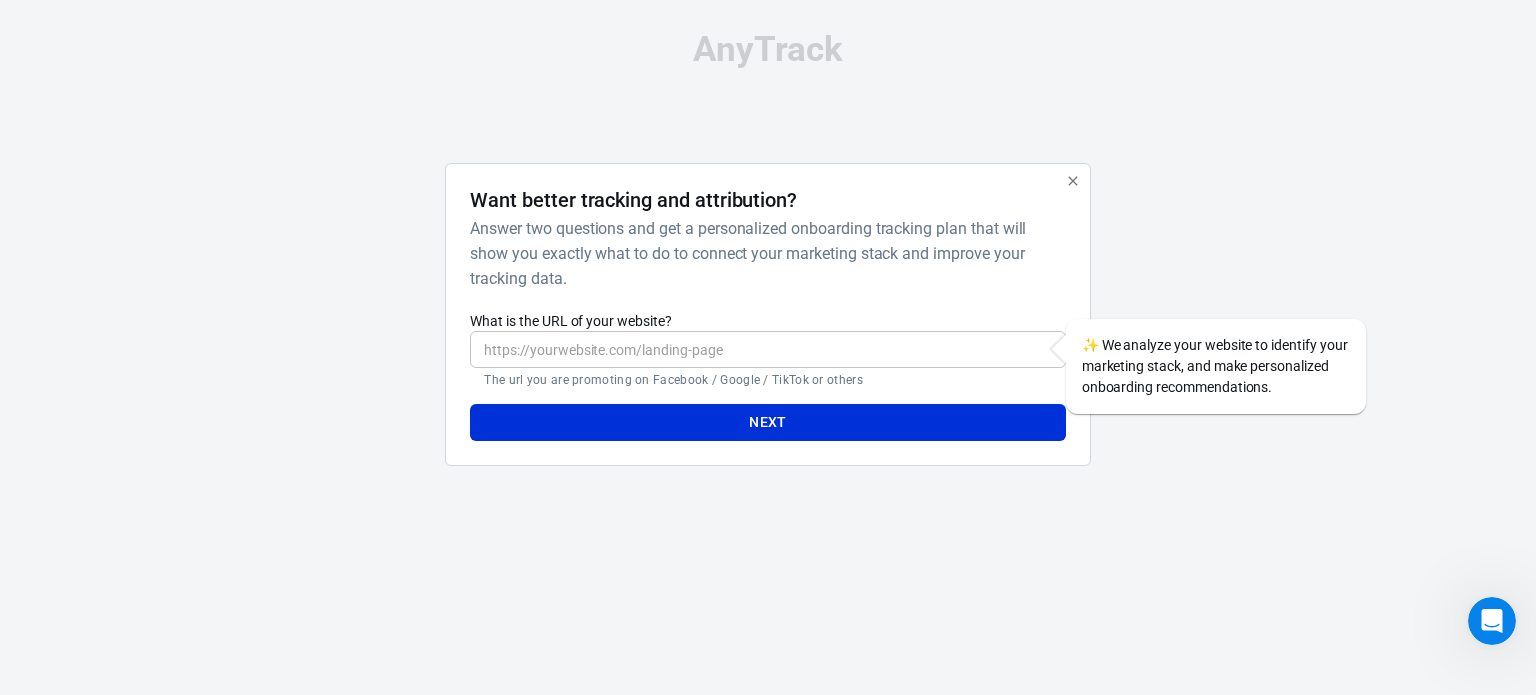 click on "What is the URL of your website?" at bounding box center [767, 349] 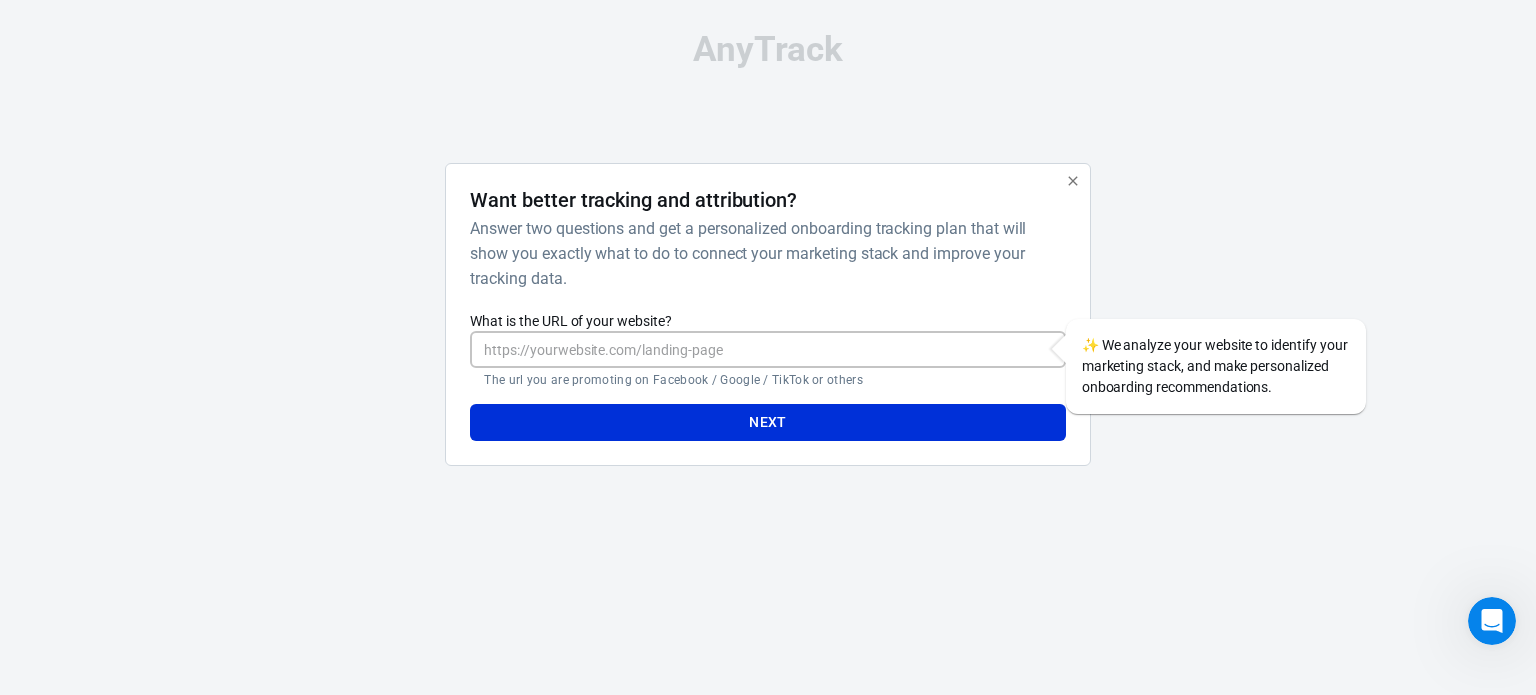 paste on "[URL][DOMAIN_NAME]" 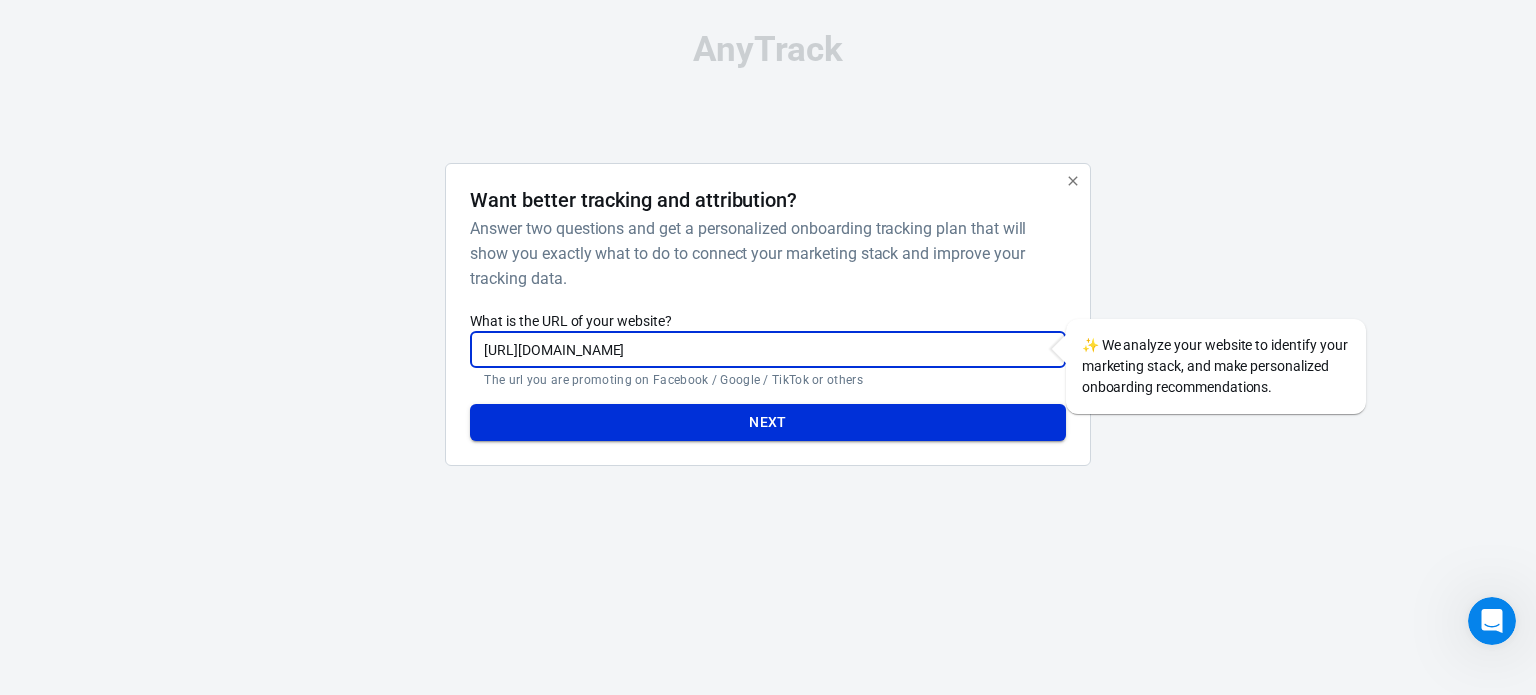 type on "[URL][DOMAIN_NAME]" 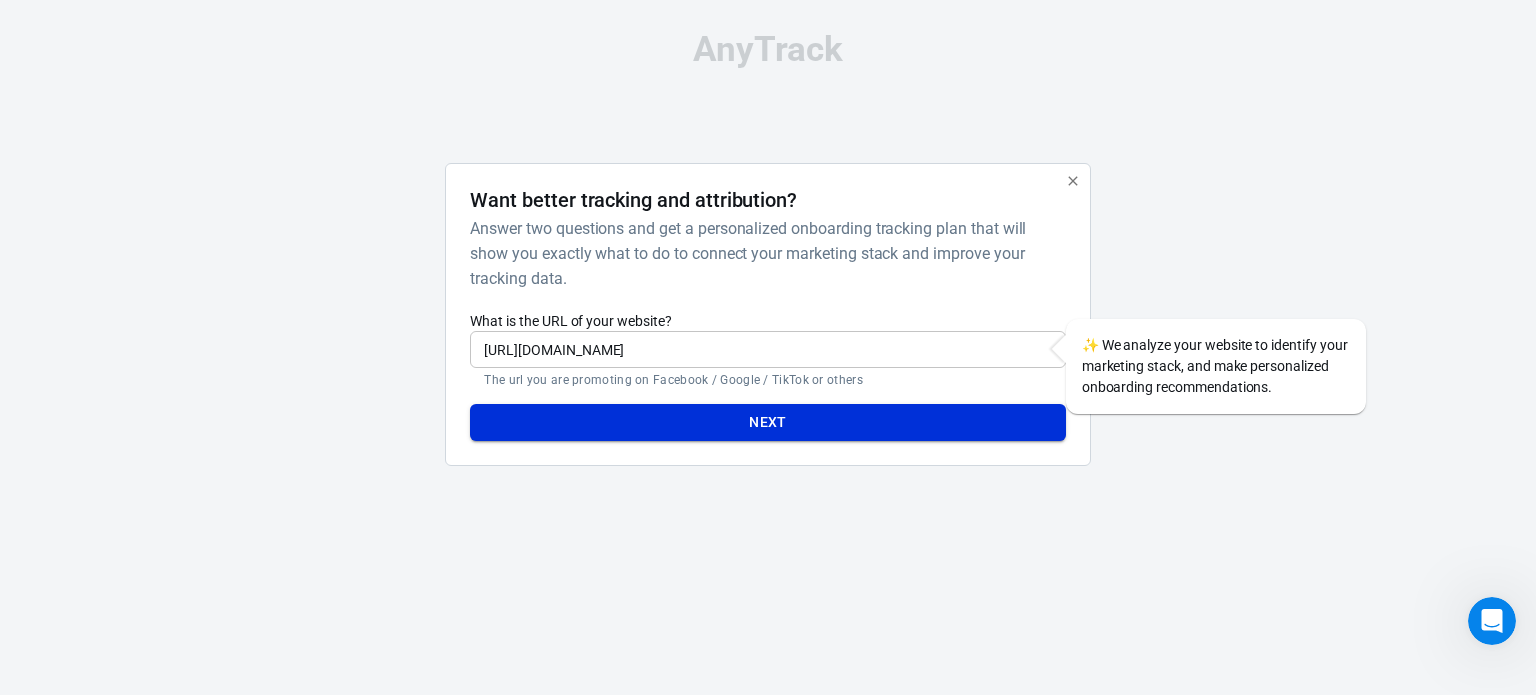 click on "Next" at bounding box center [767, 422] 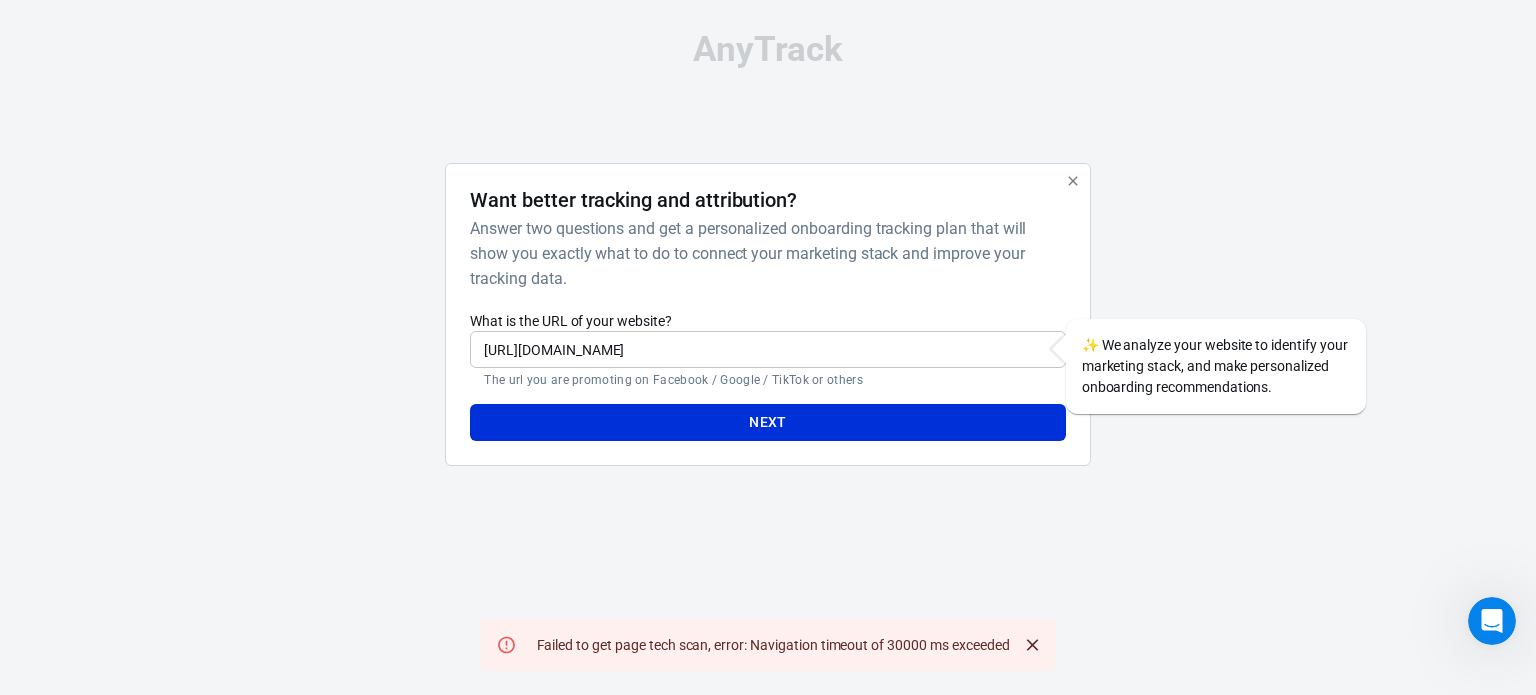 click 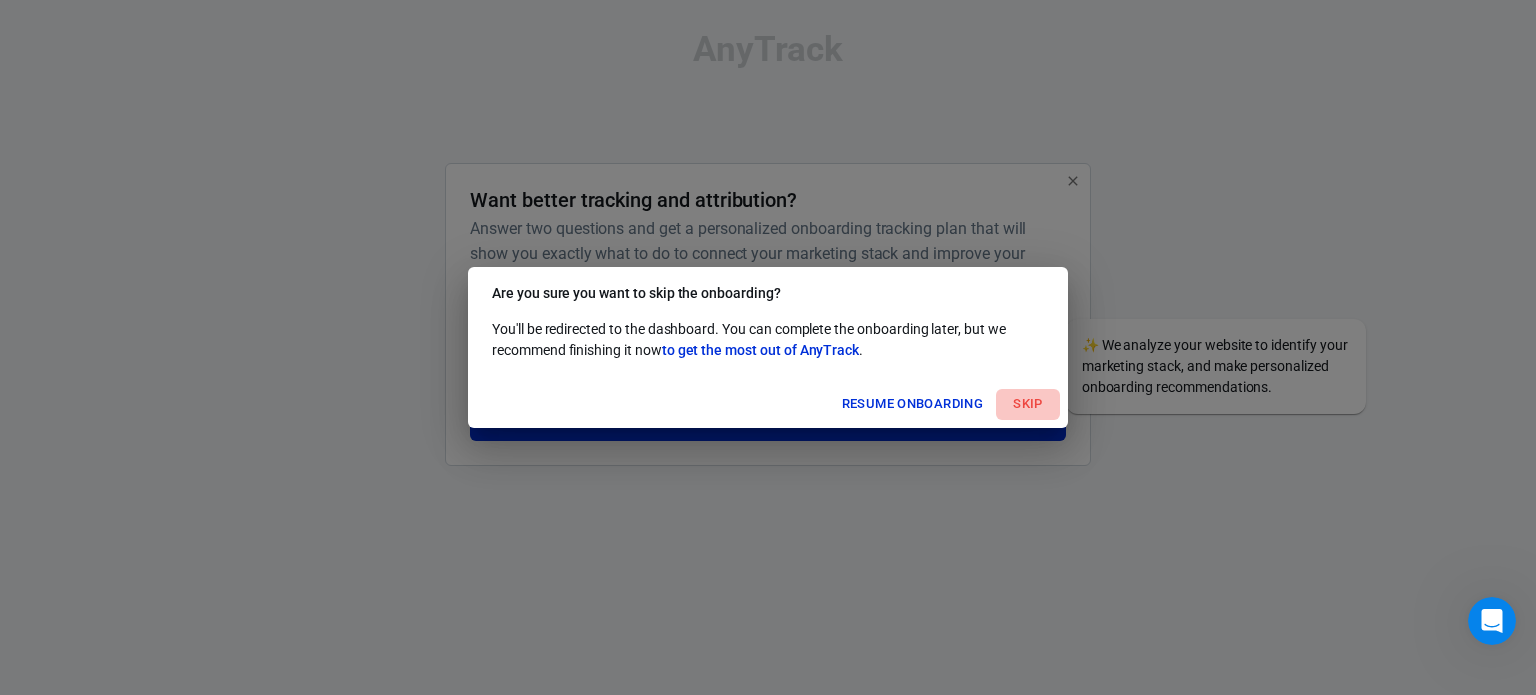 click on "Skip" at bounding box center [1028, 404] 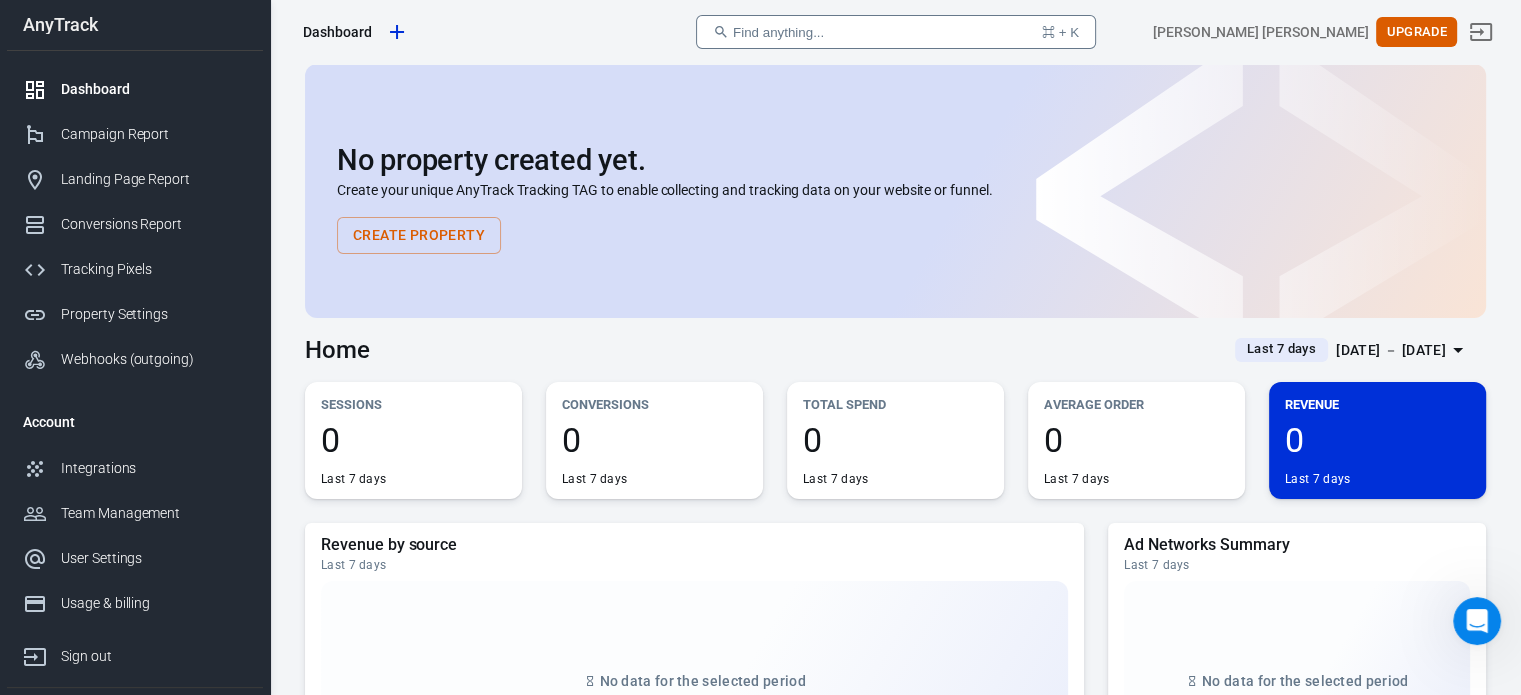 click on "Create Property" at bounding box center (419, 235) 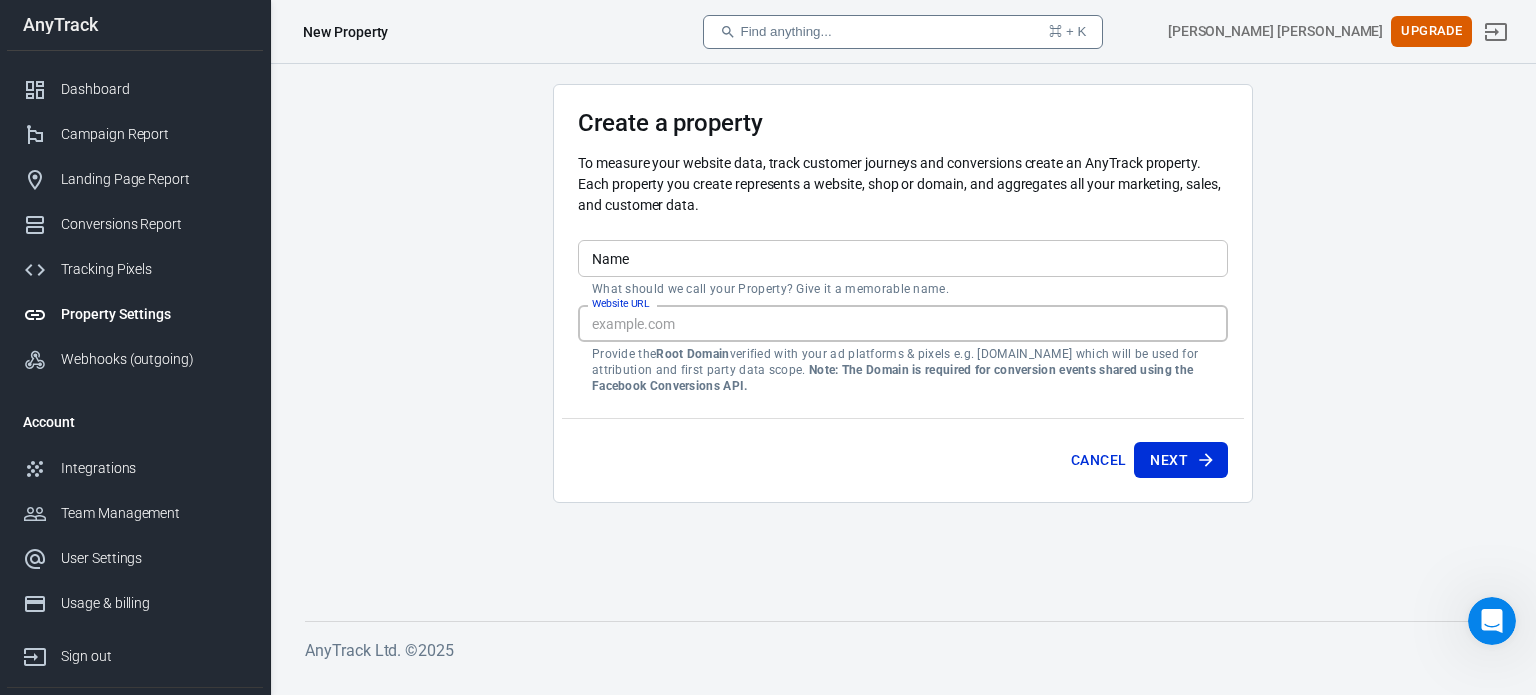 click on "Website URL" at bounding box center [903, 323] 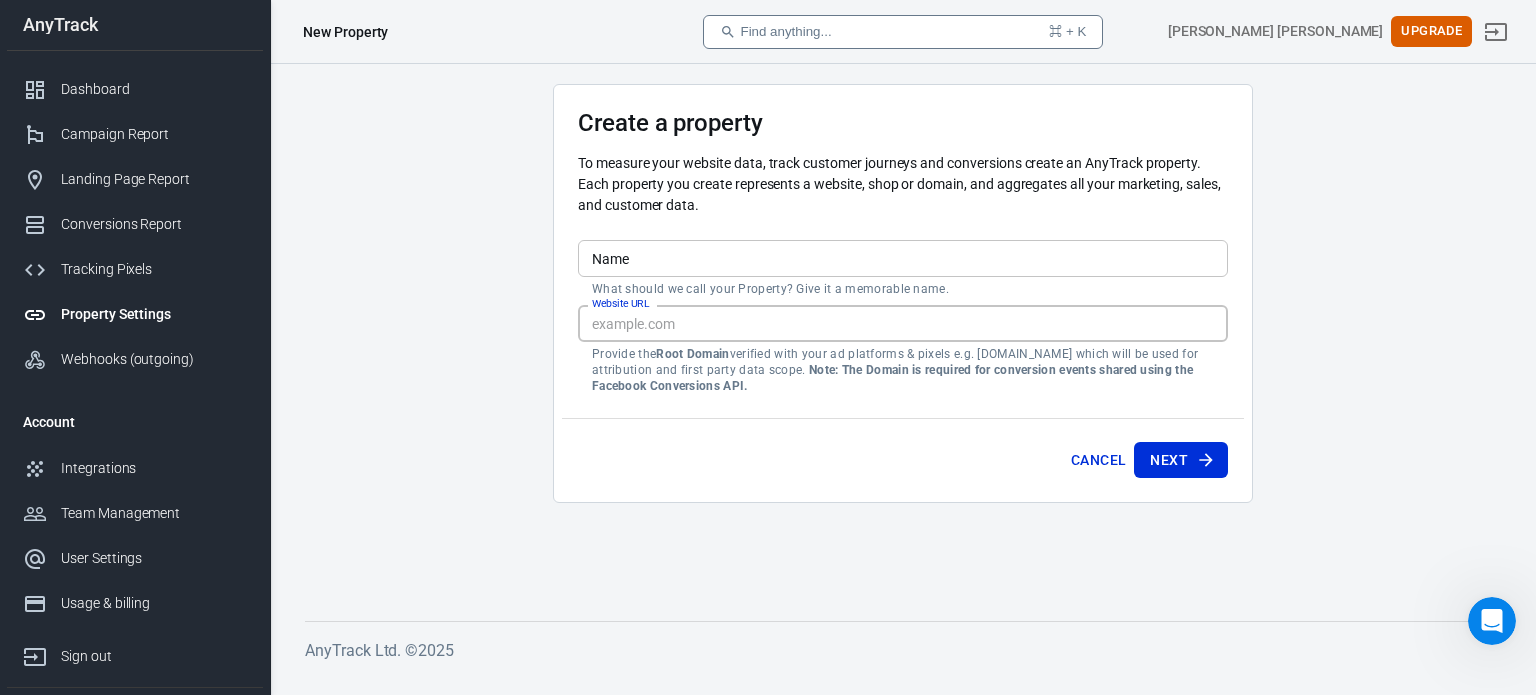 paste on "[URL][DOMAIN_NAME]" 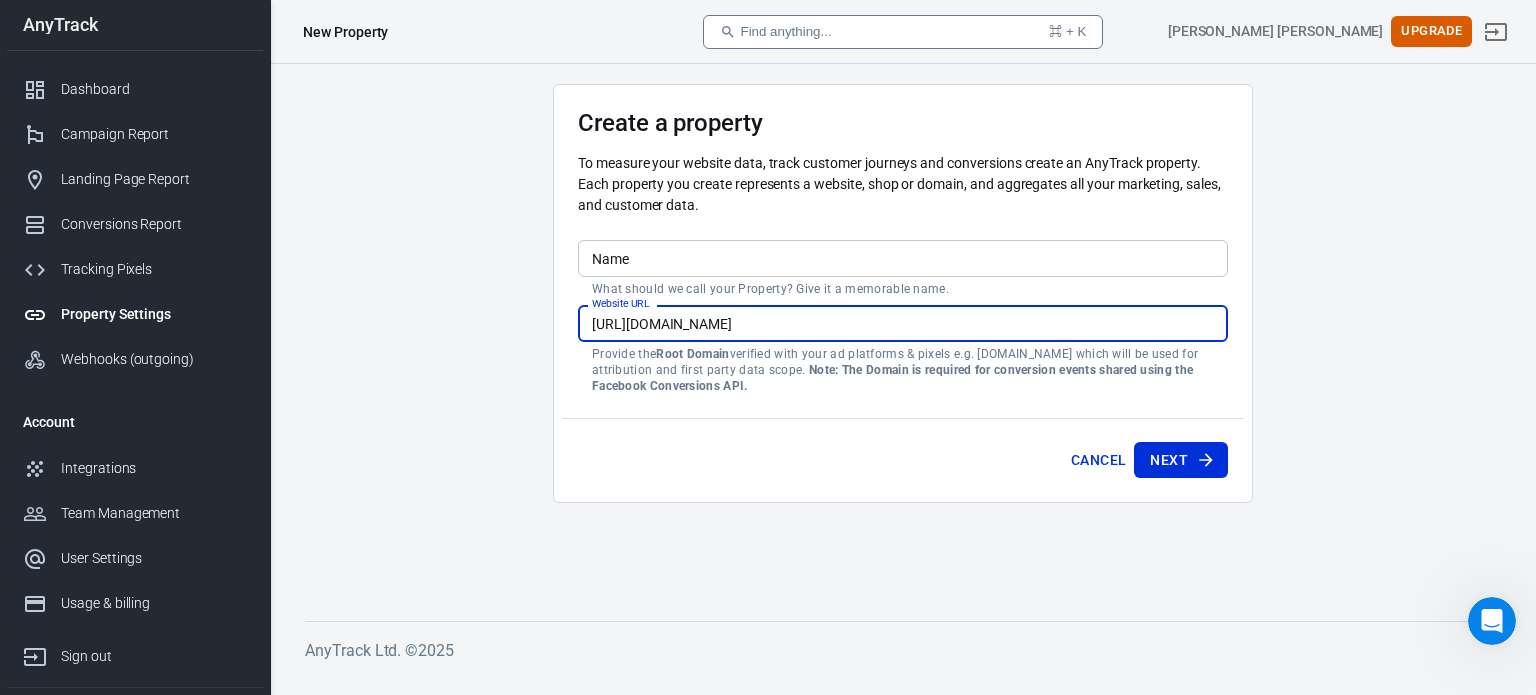type on "[URL][DOMAIN_NAME]" 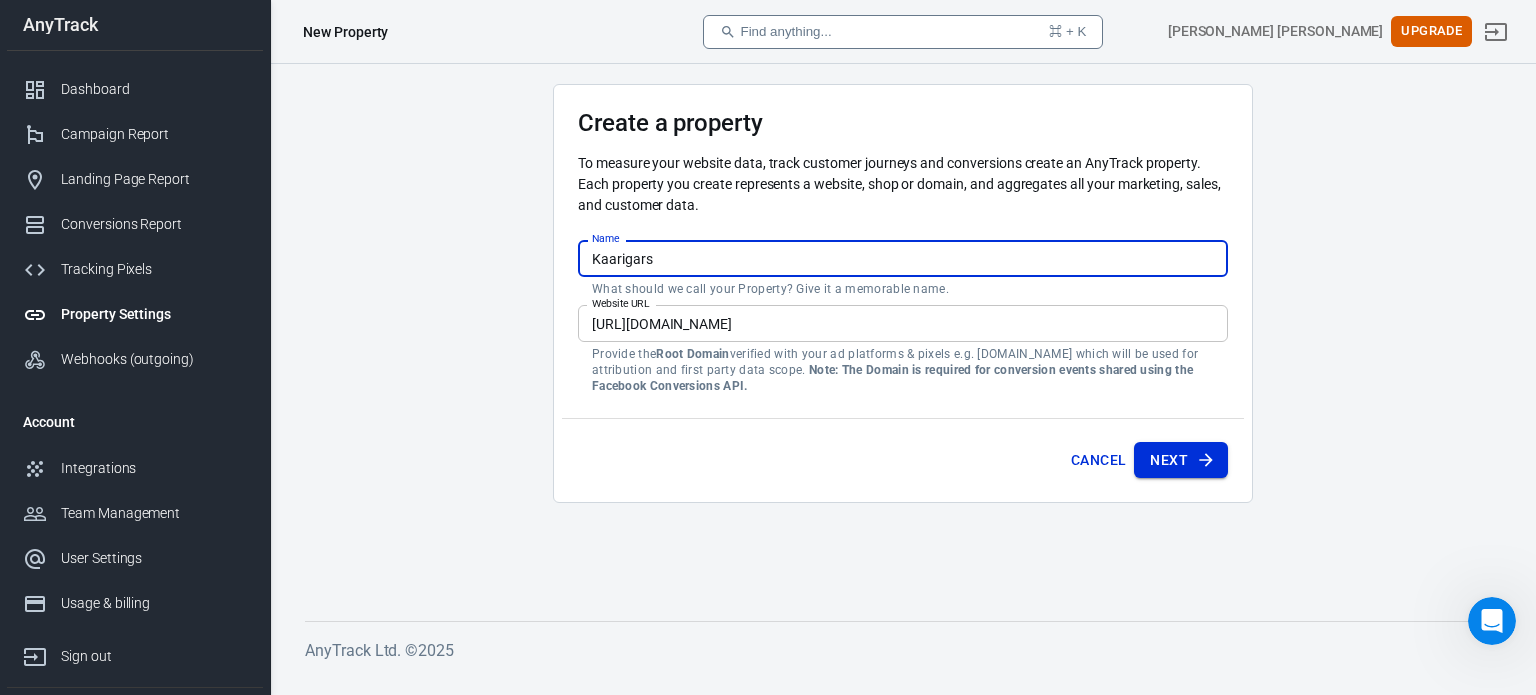 type on "Kaarigars" 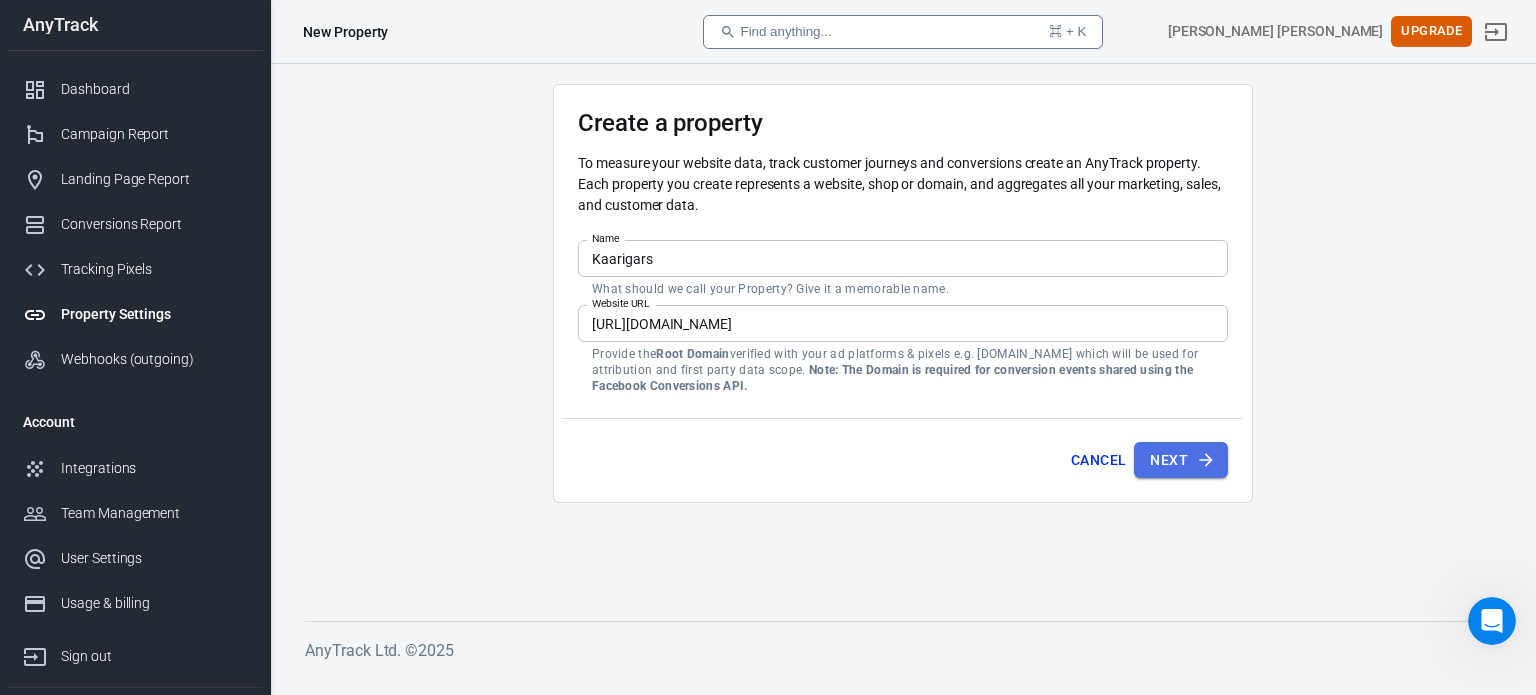 click 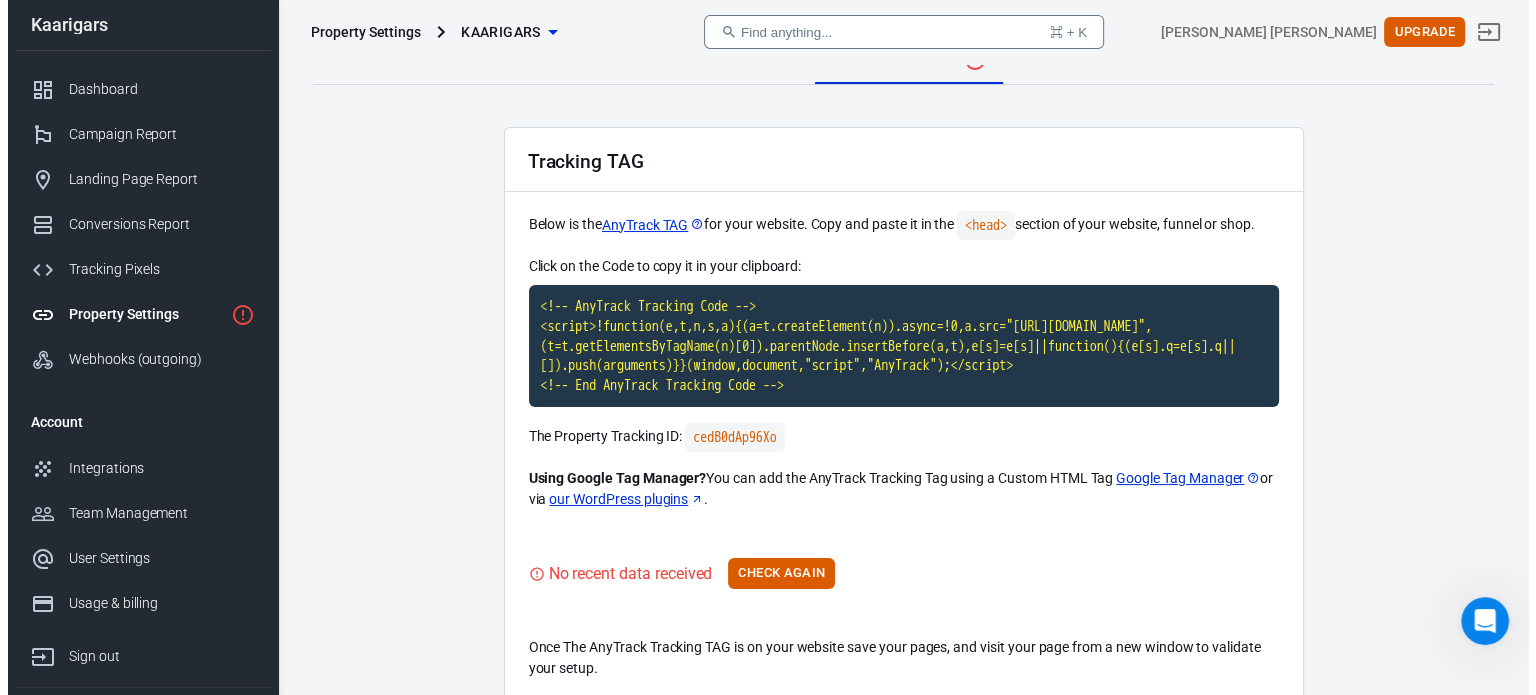scroll, scrollTop: 0, scrollLeft: 0, axis: both 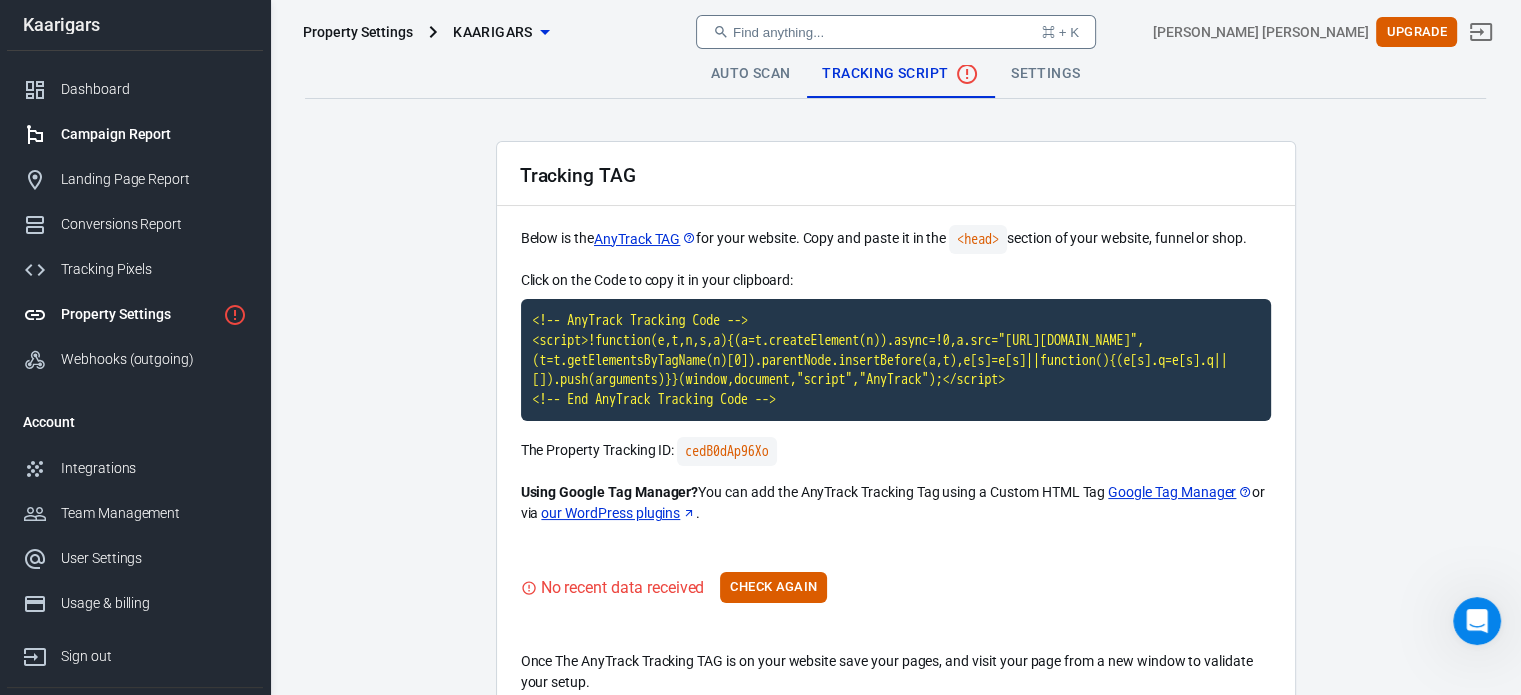 click on "Campaign Report" at bounding box center [154, 134] 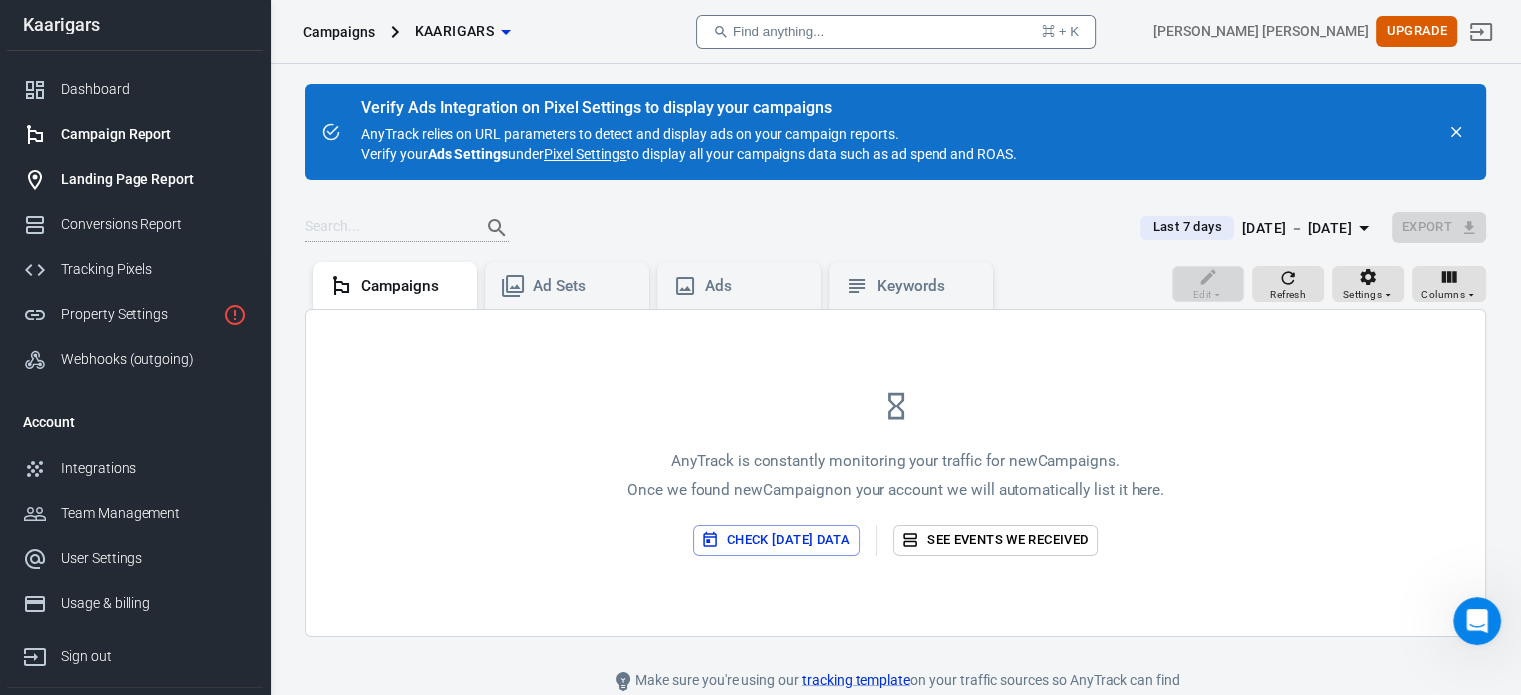 click on "Landing Page Report" at bounding box center (154, 179) 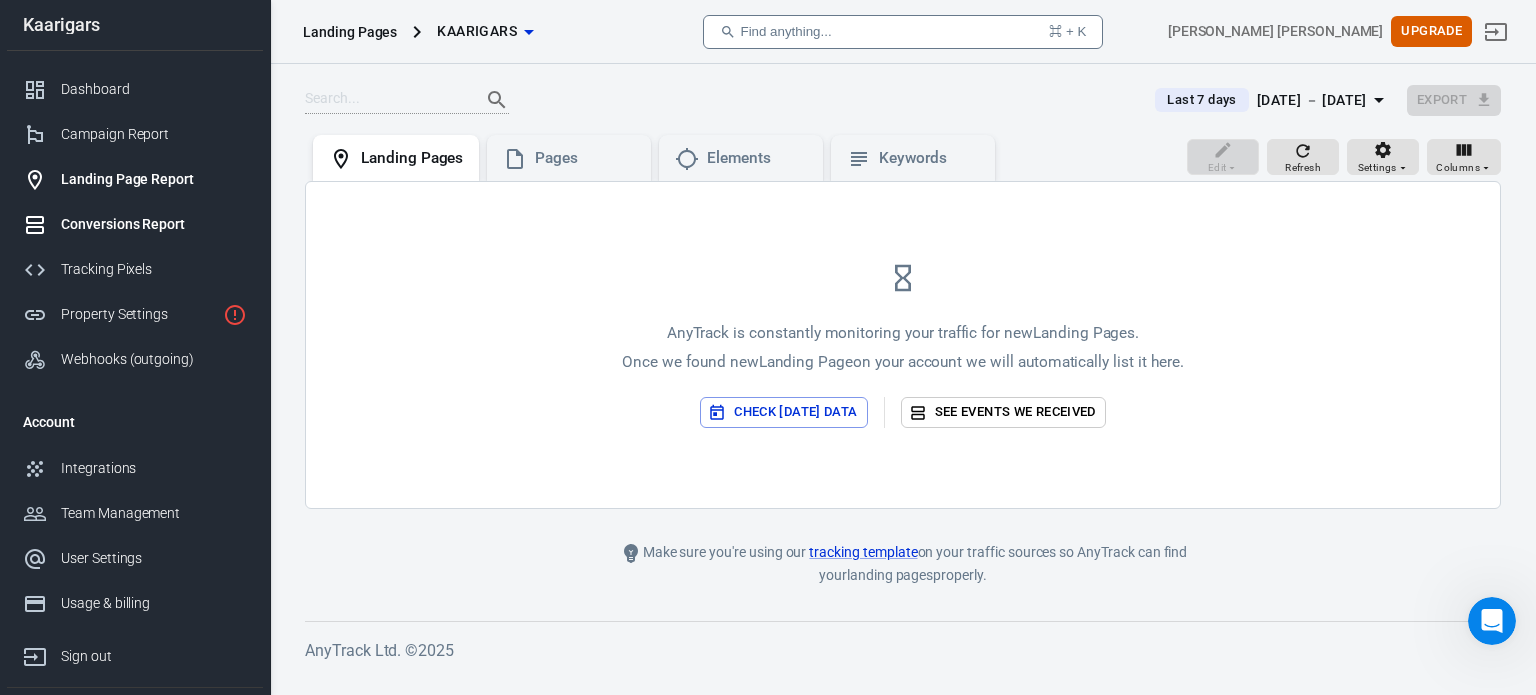 click on "Conversions Report" at bounding box center (154, 224) 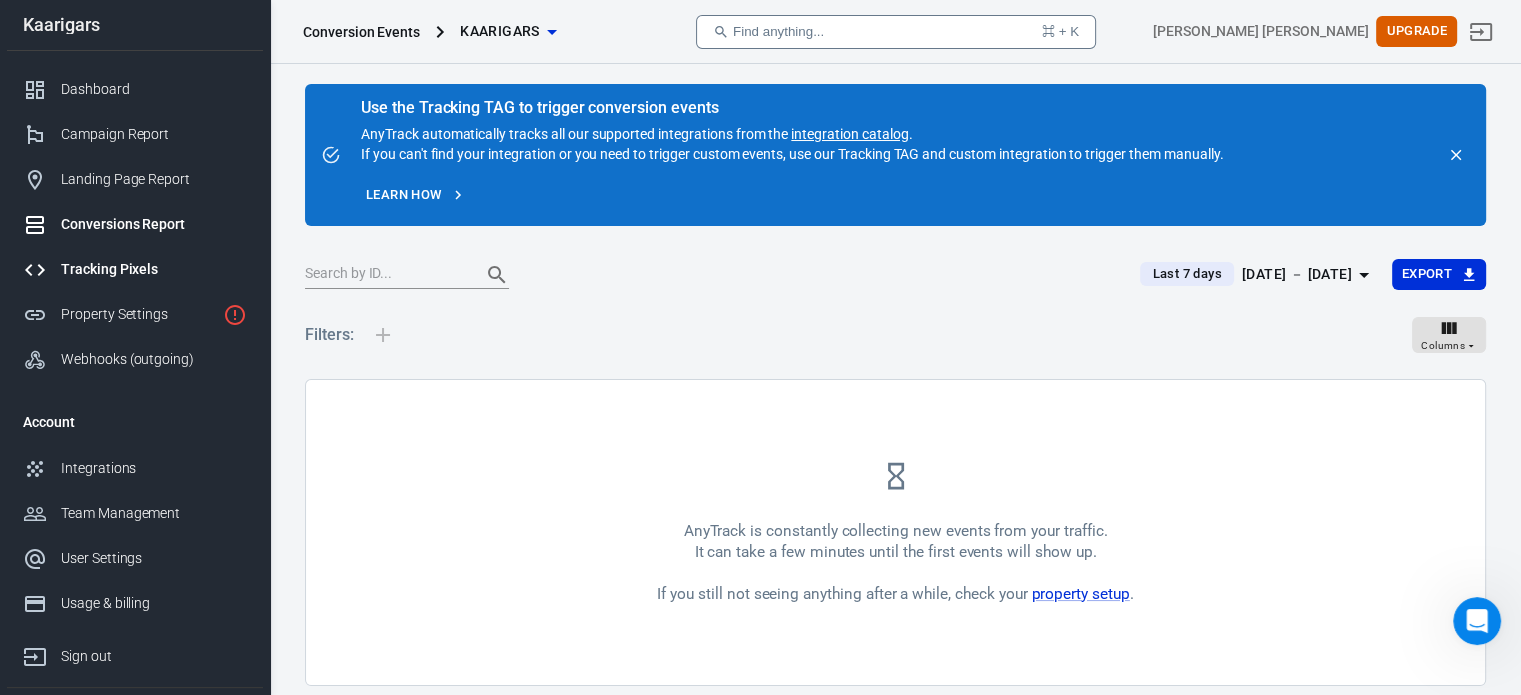 click on "Tracking Pixels" at bounding box center (135, 269) 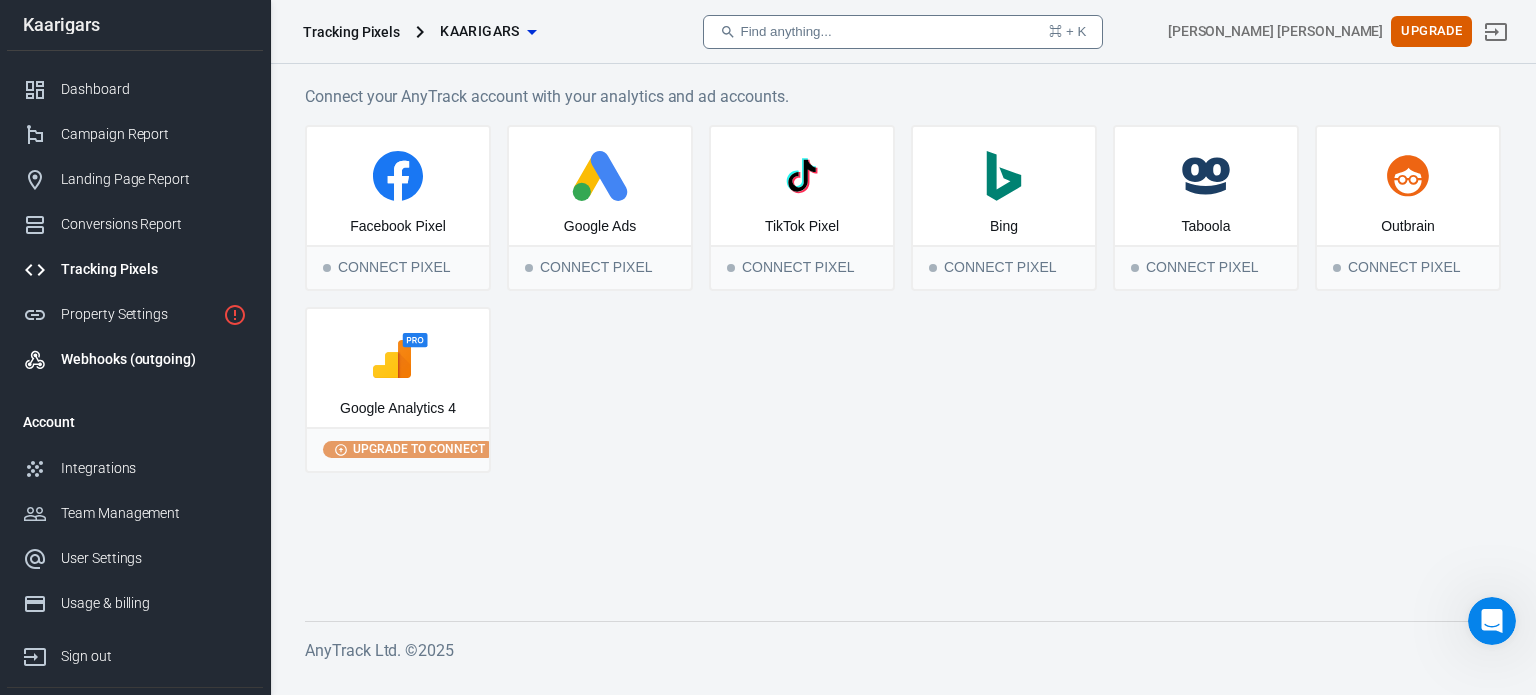 click on "Webhooks (outgoing)" at bounding box center [154, 359] 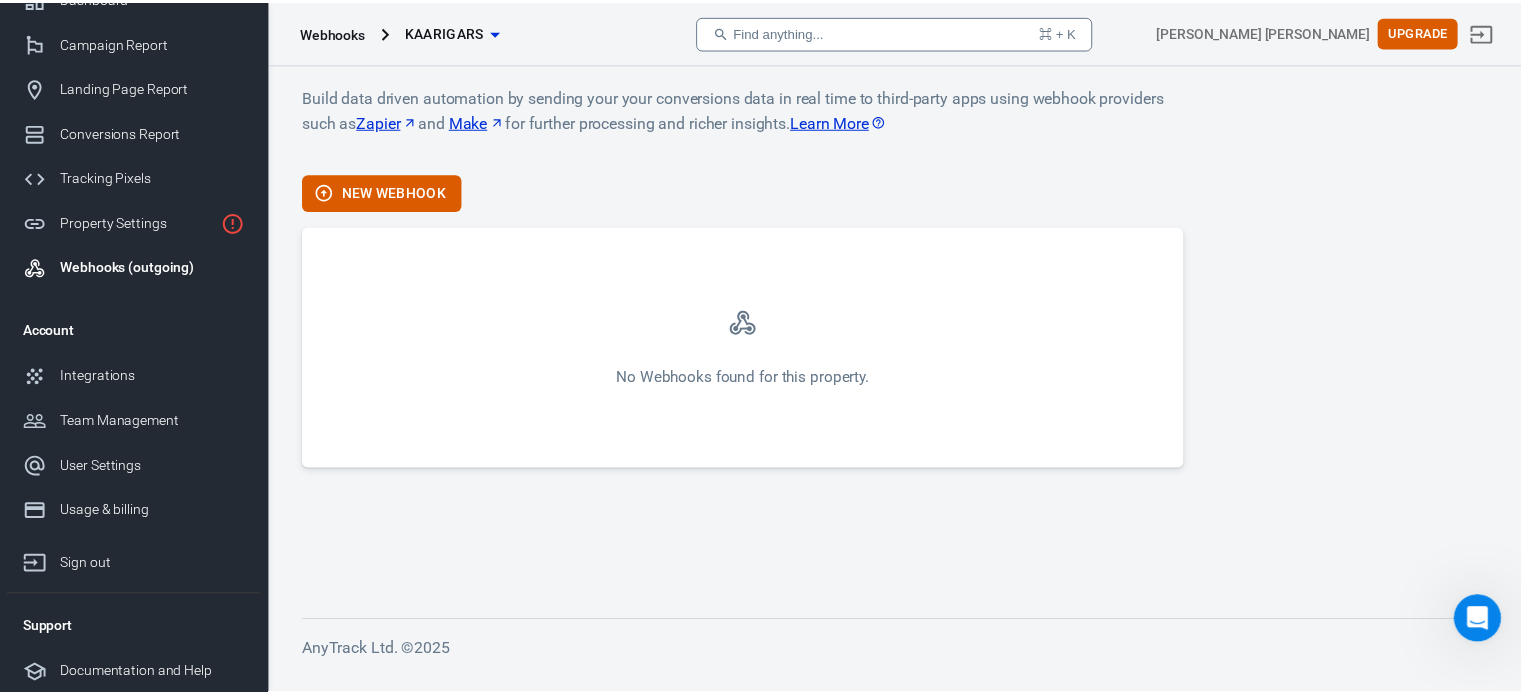 scroll, scrollTop: 93, scrollLeft: 0, axis: vertical 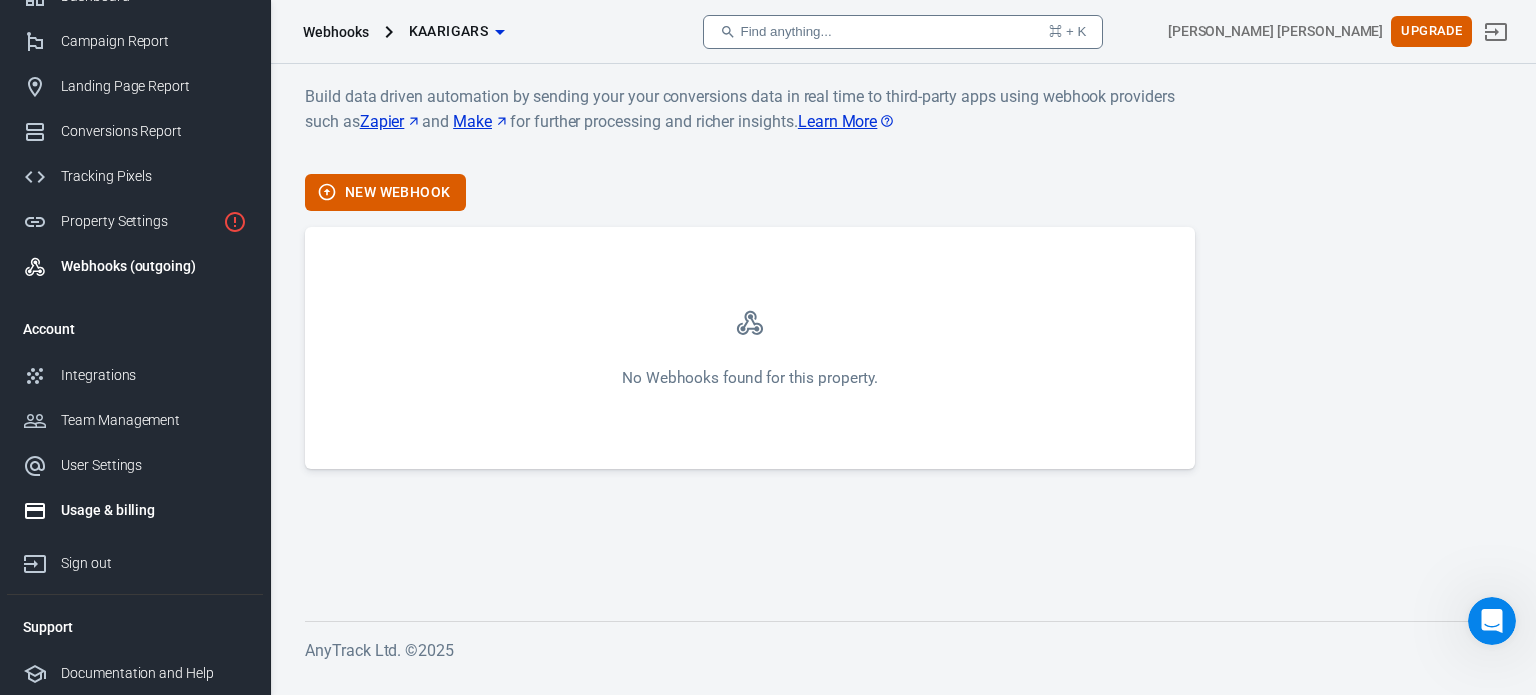 click on "Usage & billing" at bounding box center [154, 510] 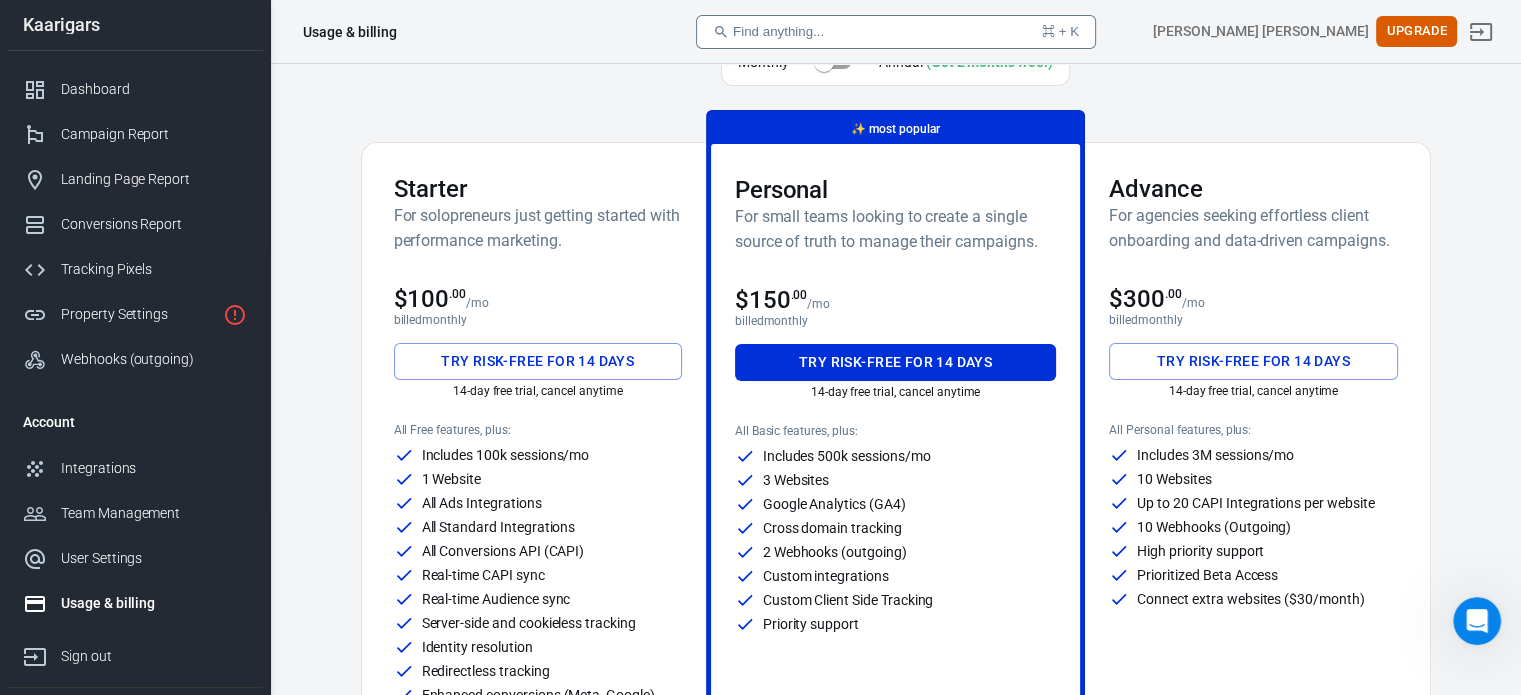 scroll, scrollTop: 0, scrollLeft: 0, axis: both 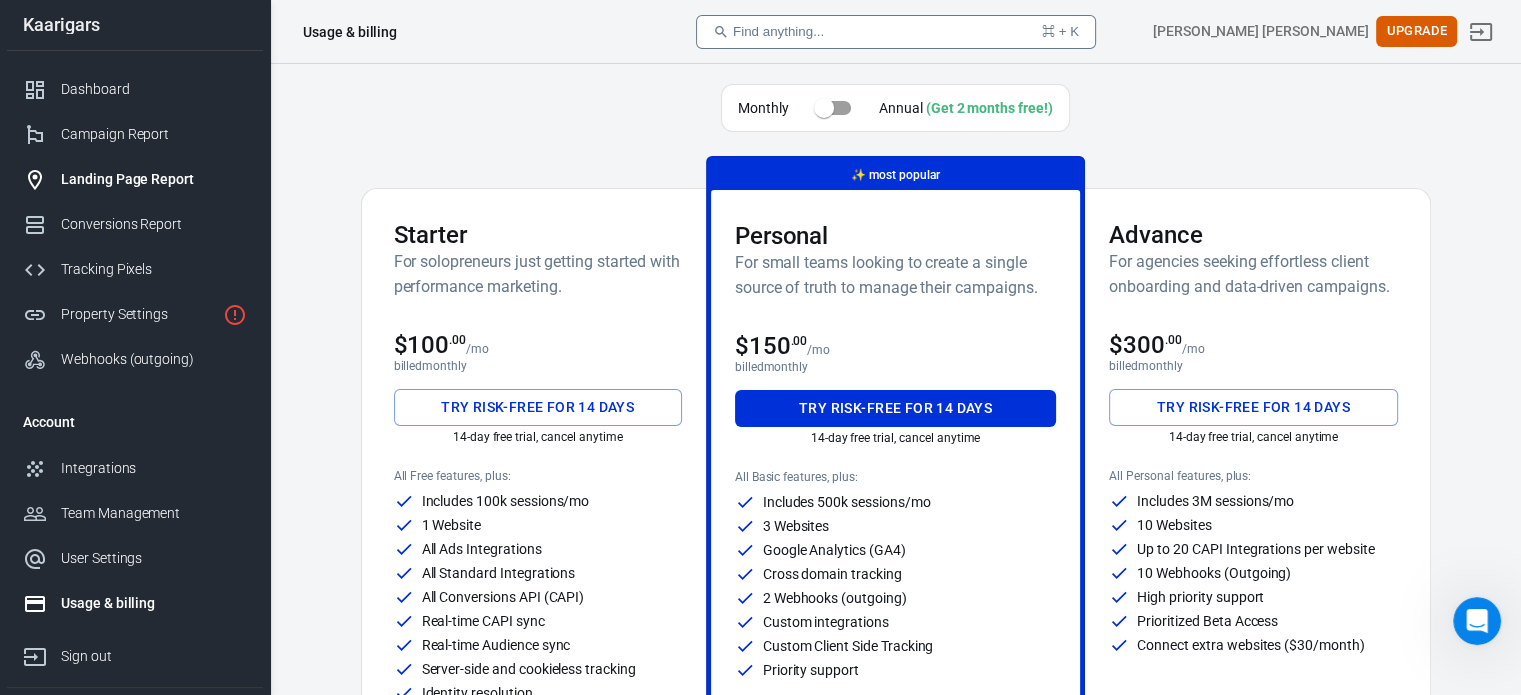 click on "Landing Page Report" at bounding box center [154, 179] 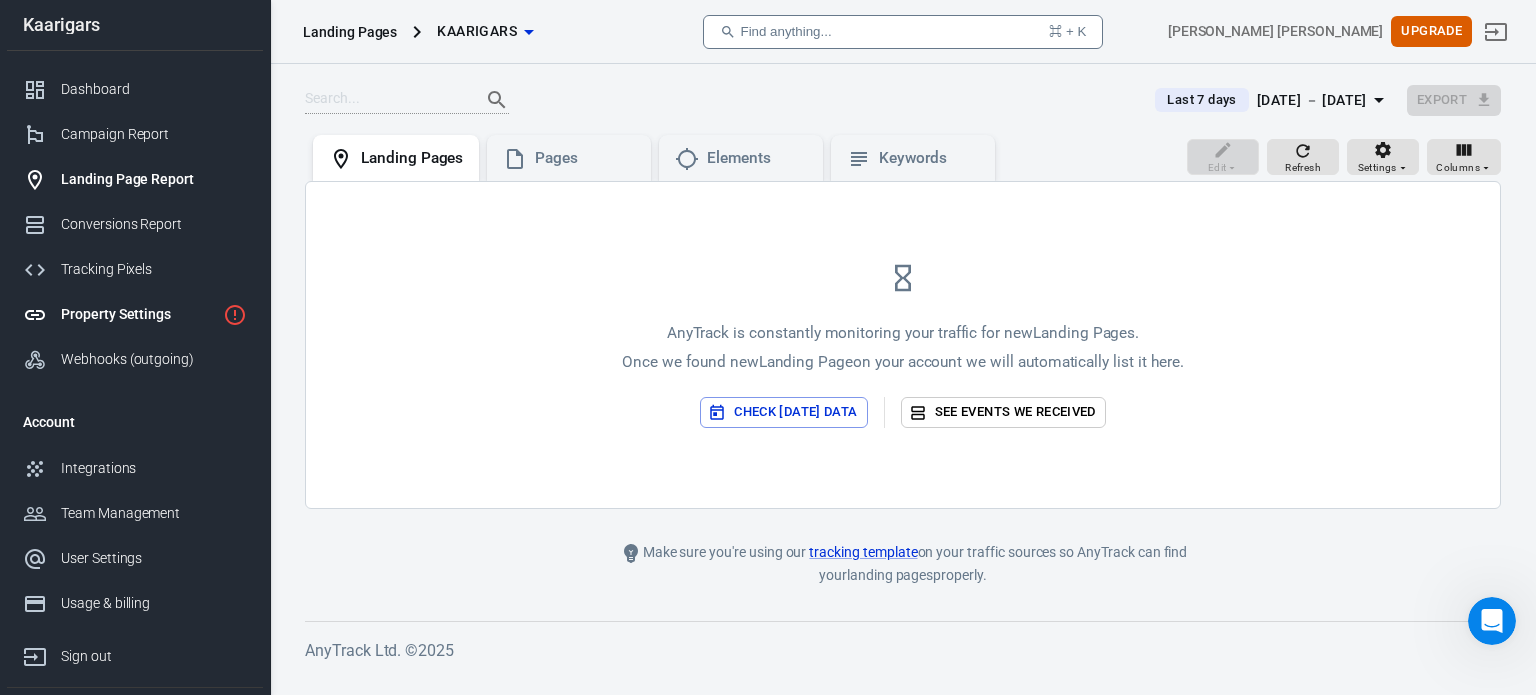 click on "Property Settings" at bounding box center [138, 314] 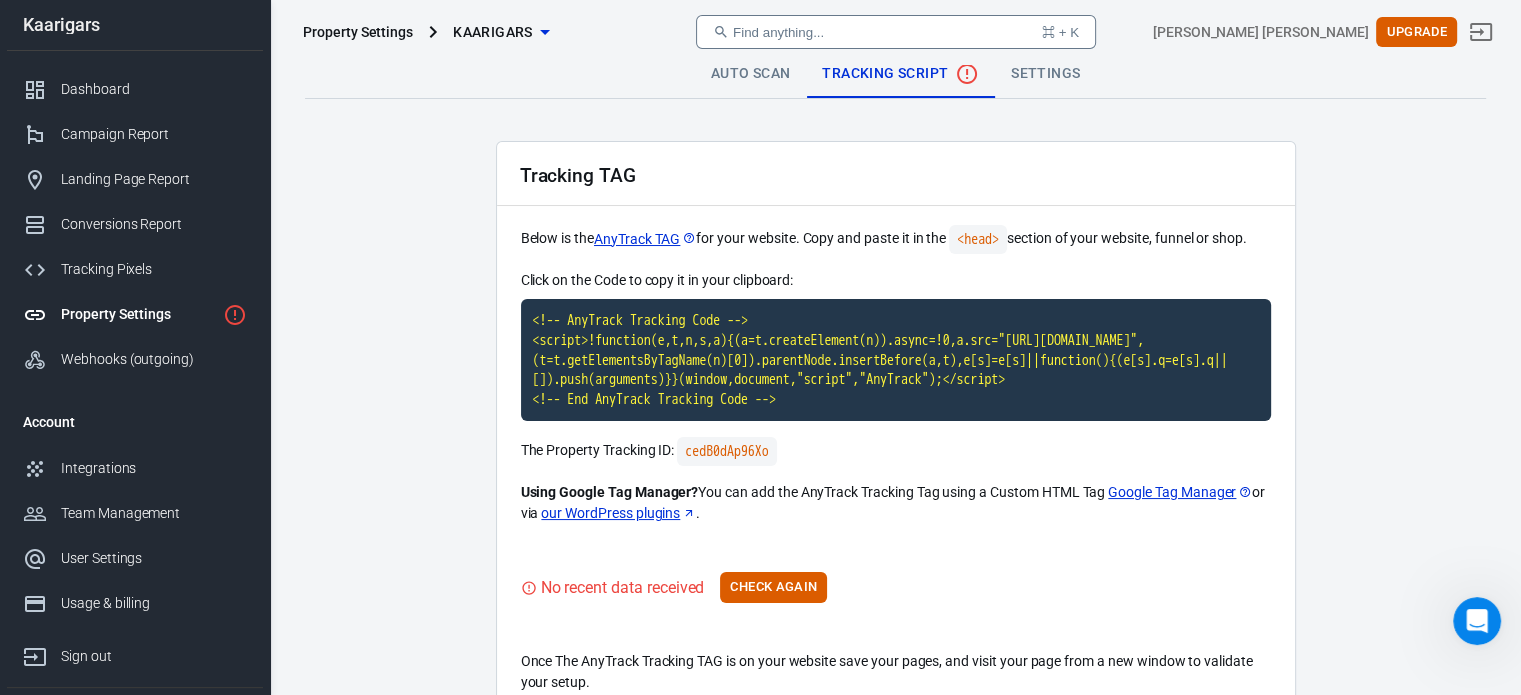 click on "Auto Scan" at bounding box center (751, 74) 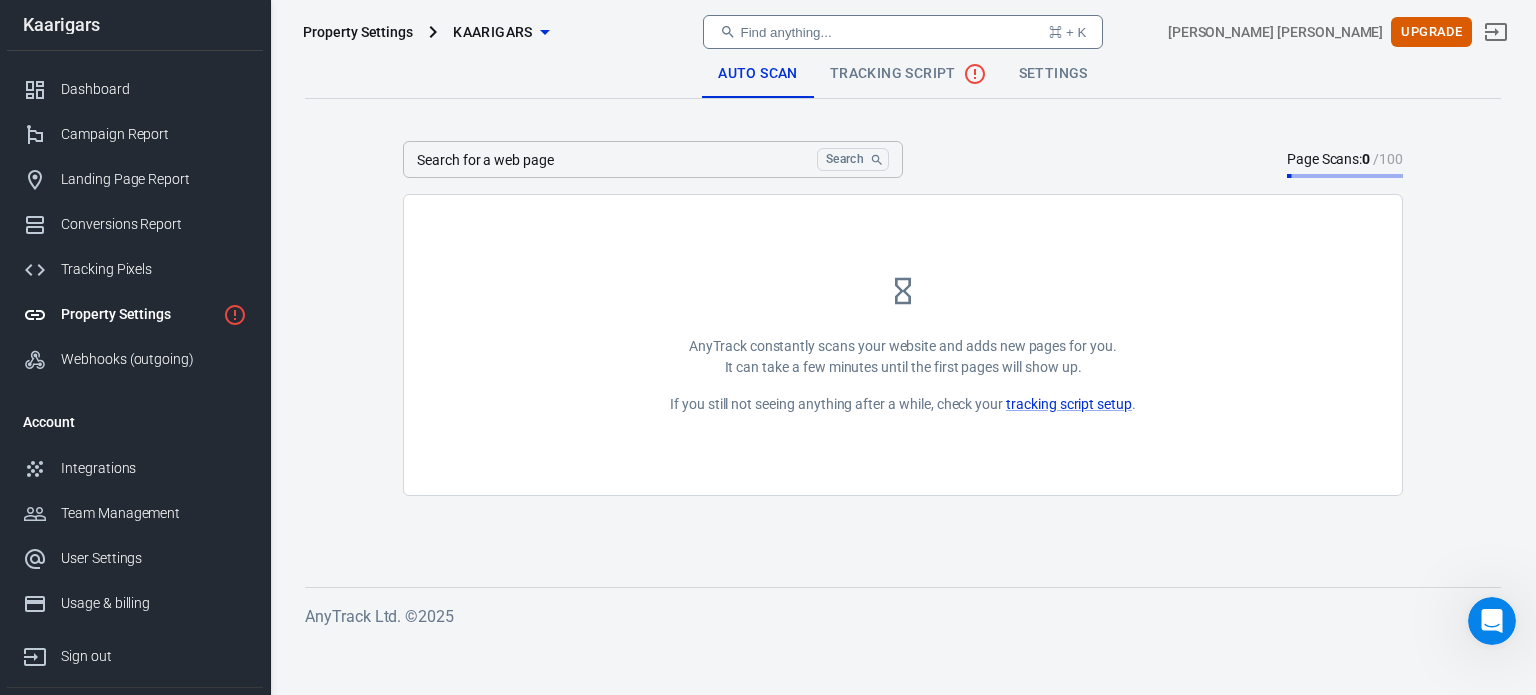 click on "Search for a web page" at bounding box center [606, 159] 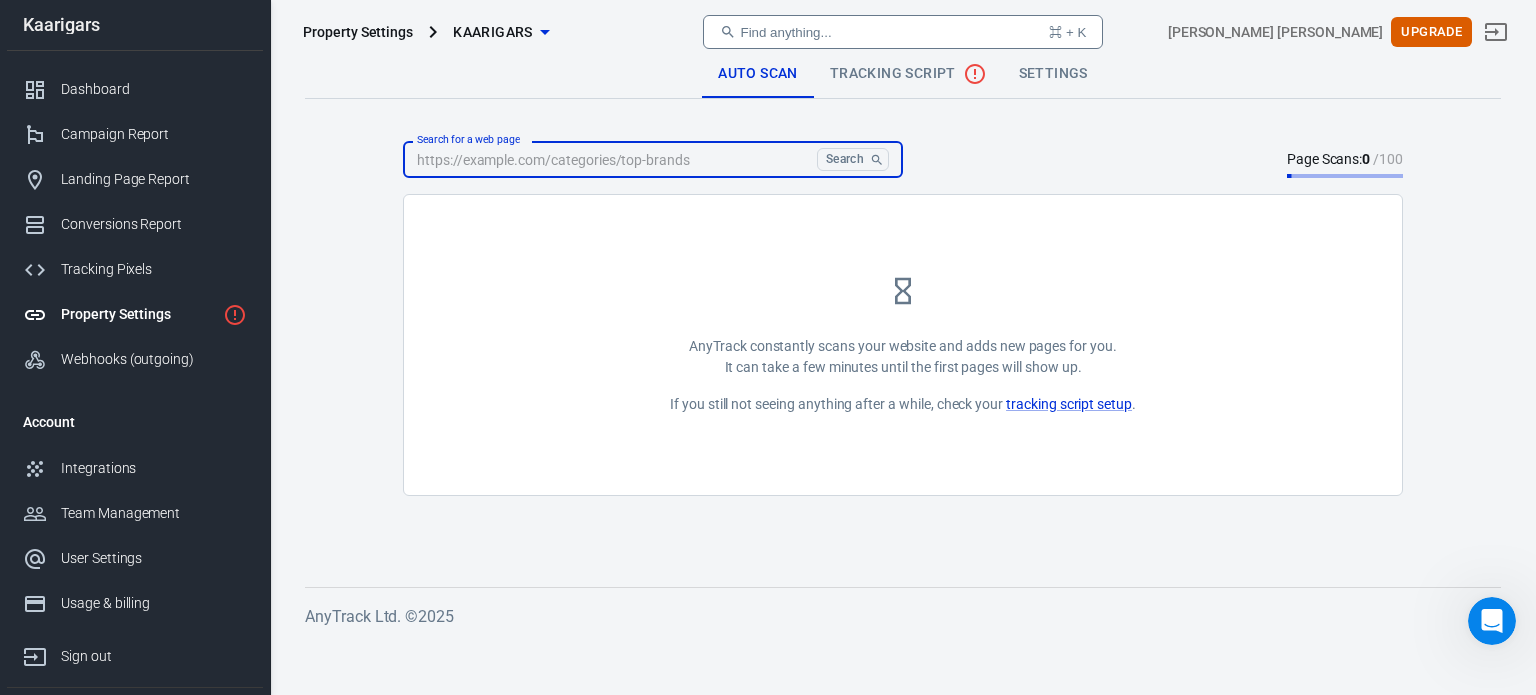 click on "Settings" at bounding box center (1053, 74) 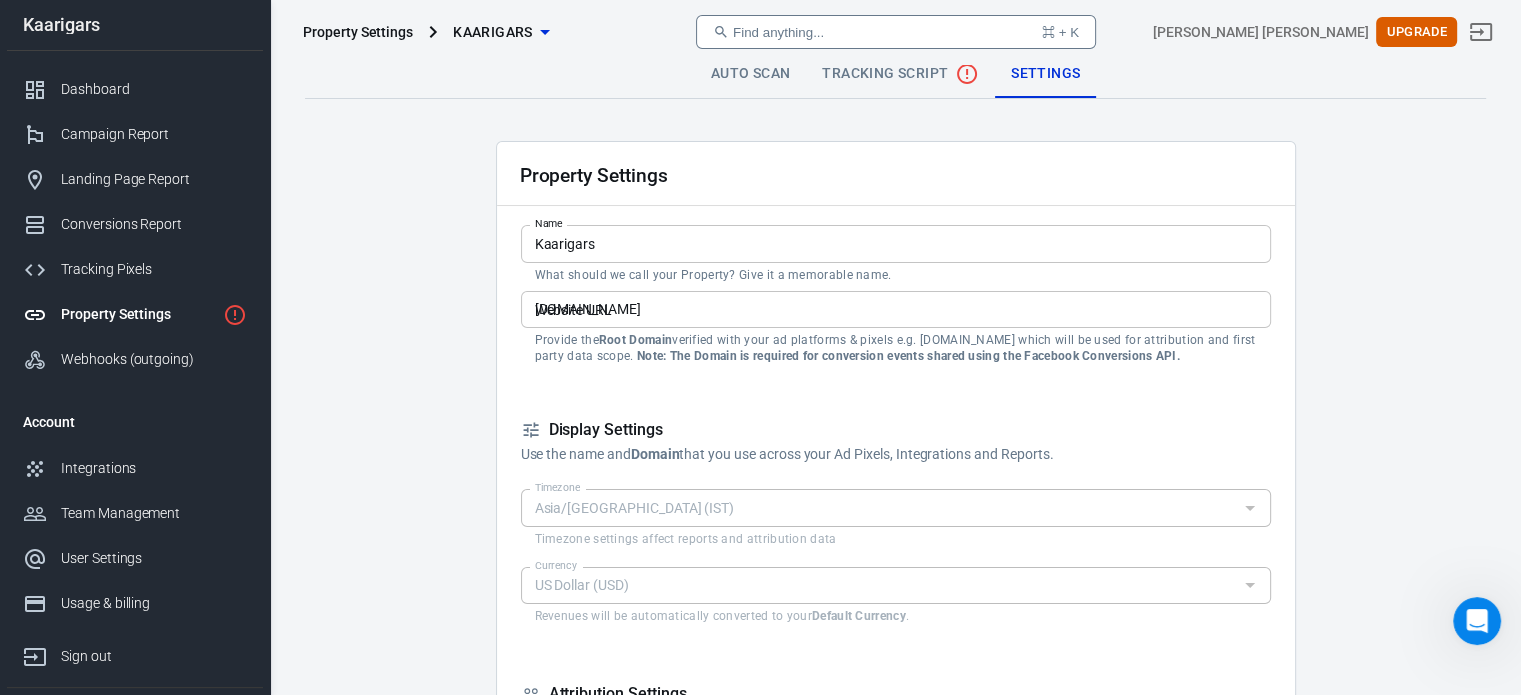 click on "Tracking Script" at bounding box center [900, 74] 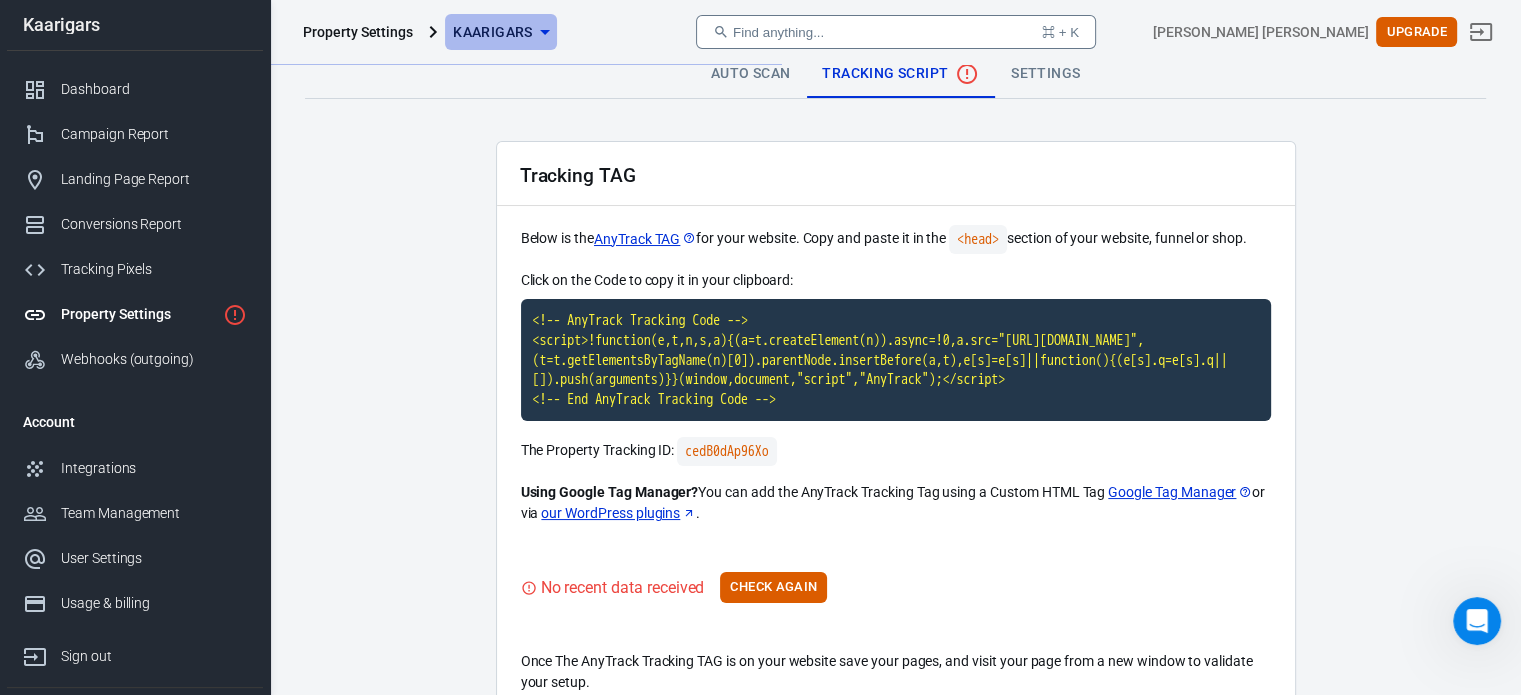 click 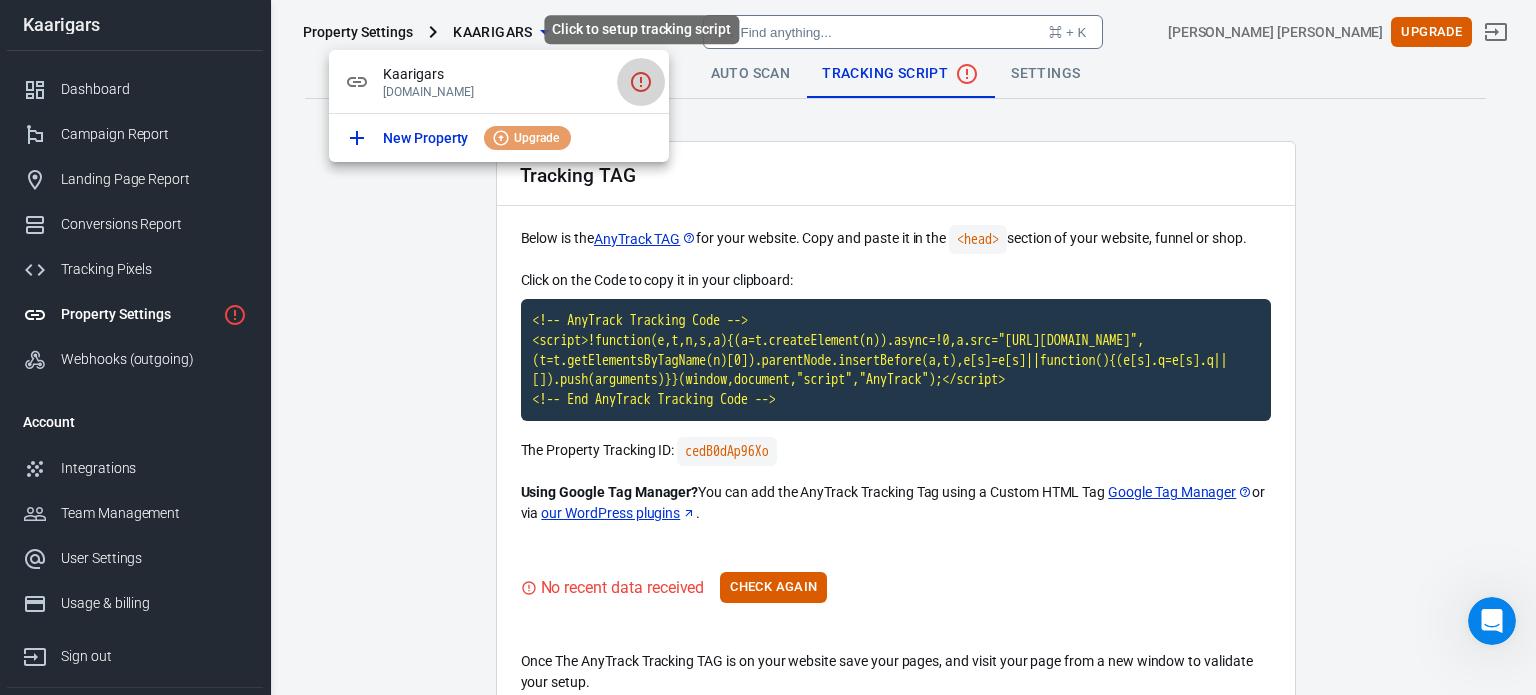 click 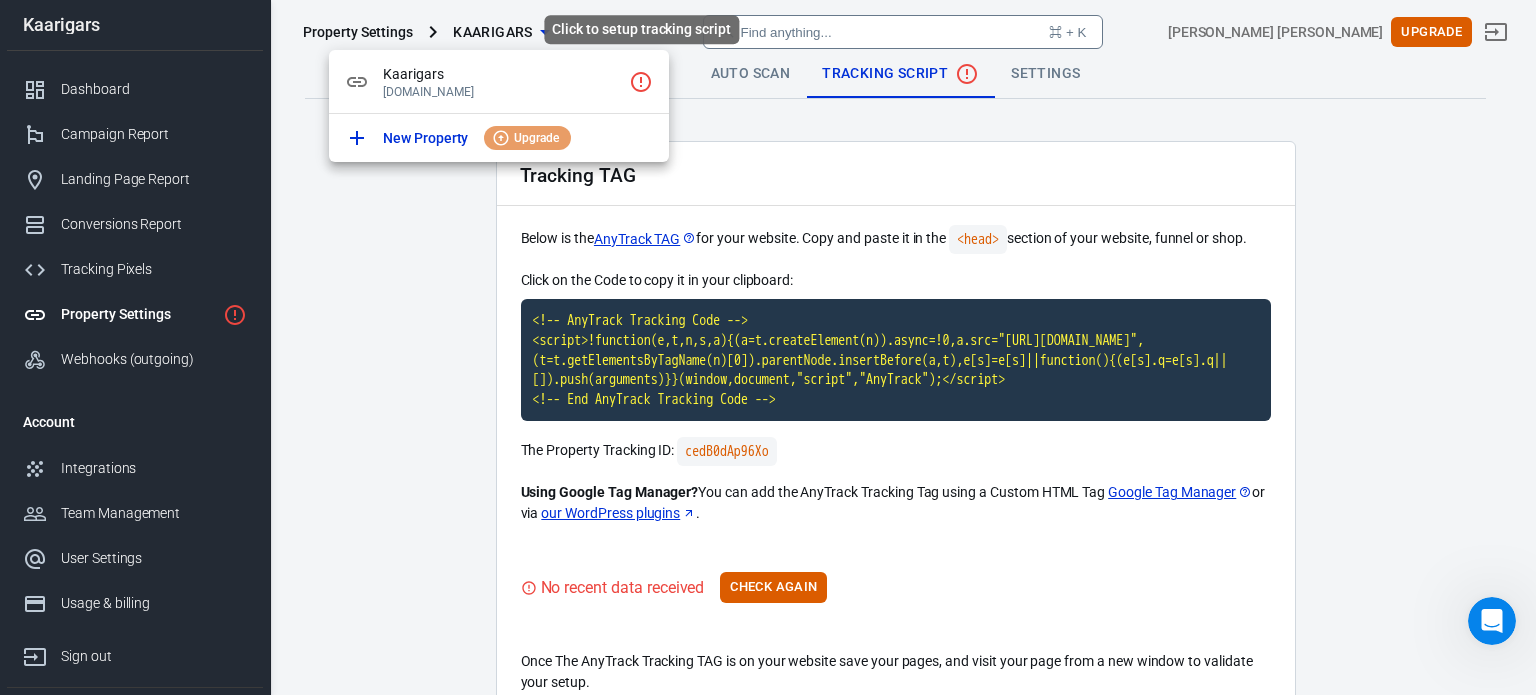 click 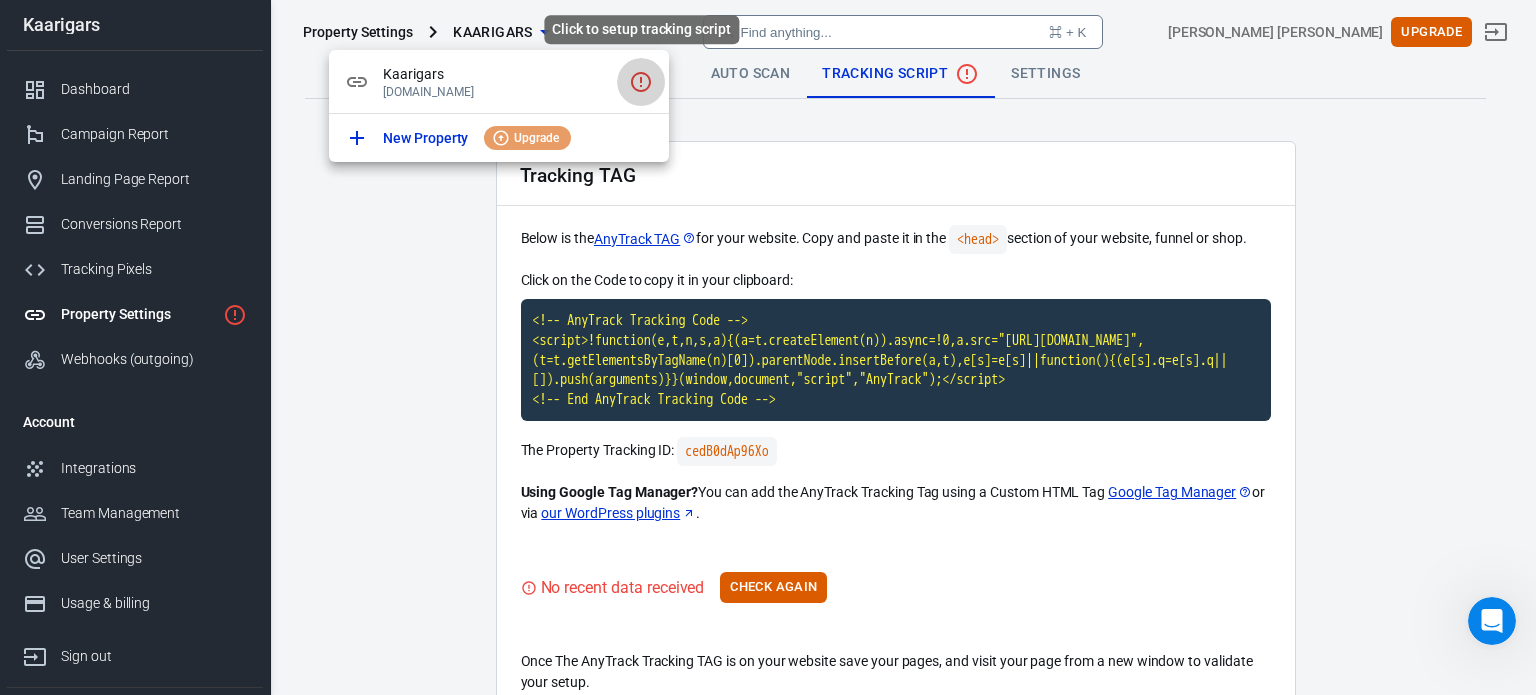 click 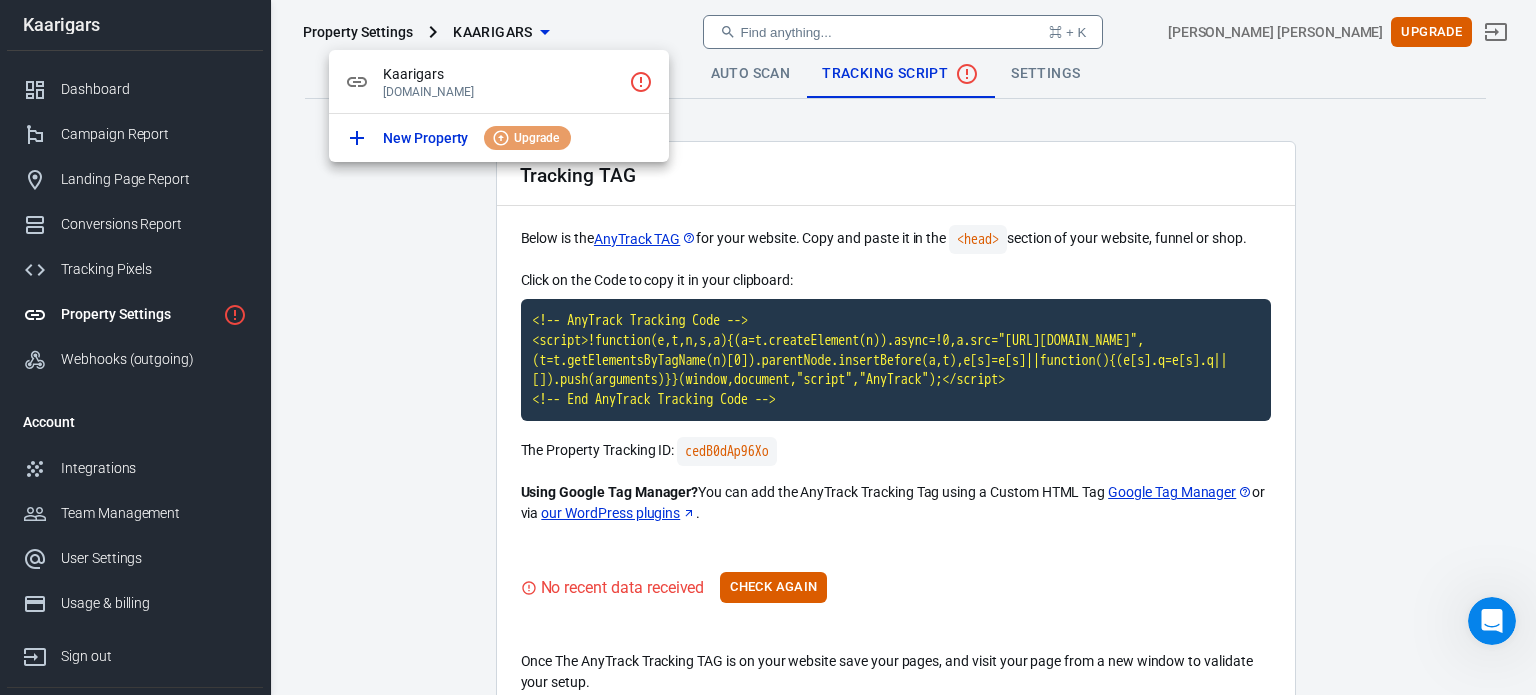 click at bounding box center [768, 347] 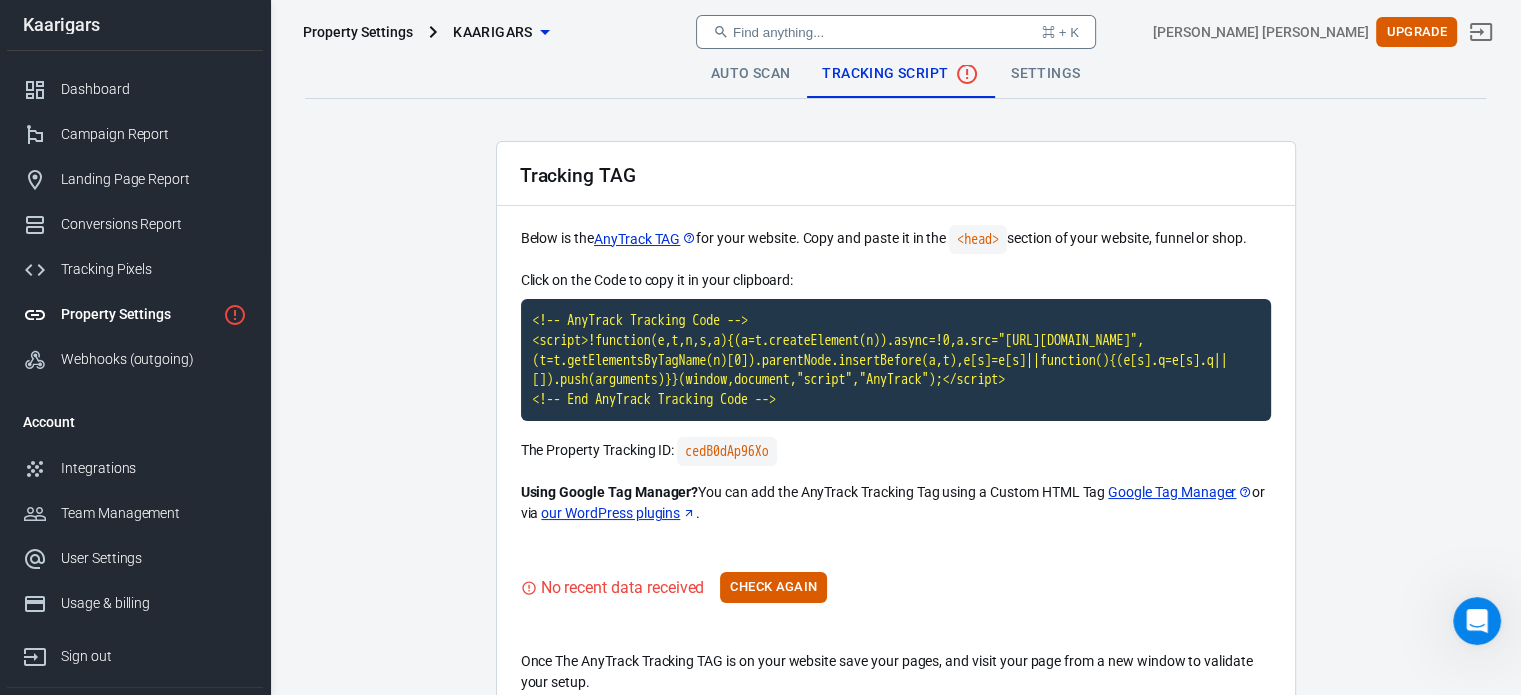 click on "Auto Scan" at bounding box center [751, 74] 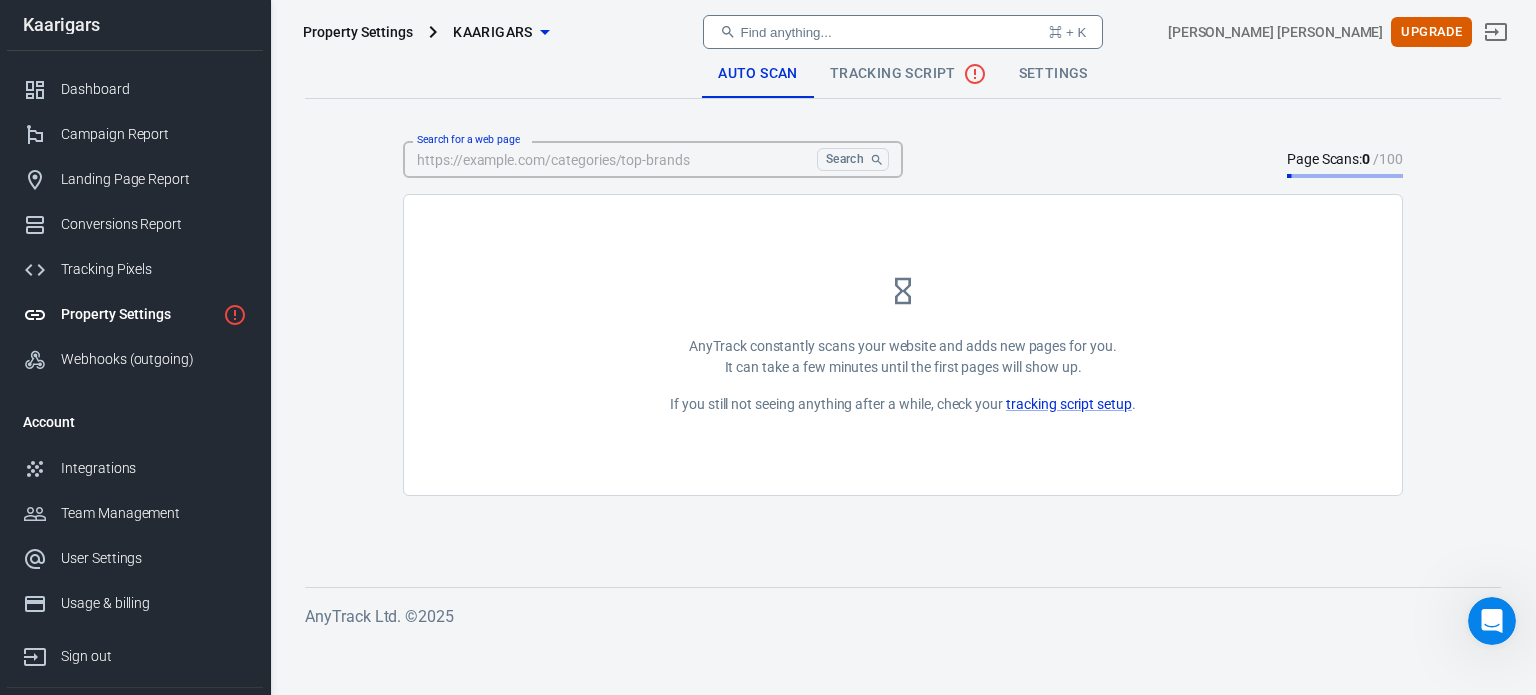 click on "Search for a web page" at bounding box center (606, 159) 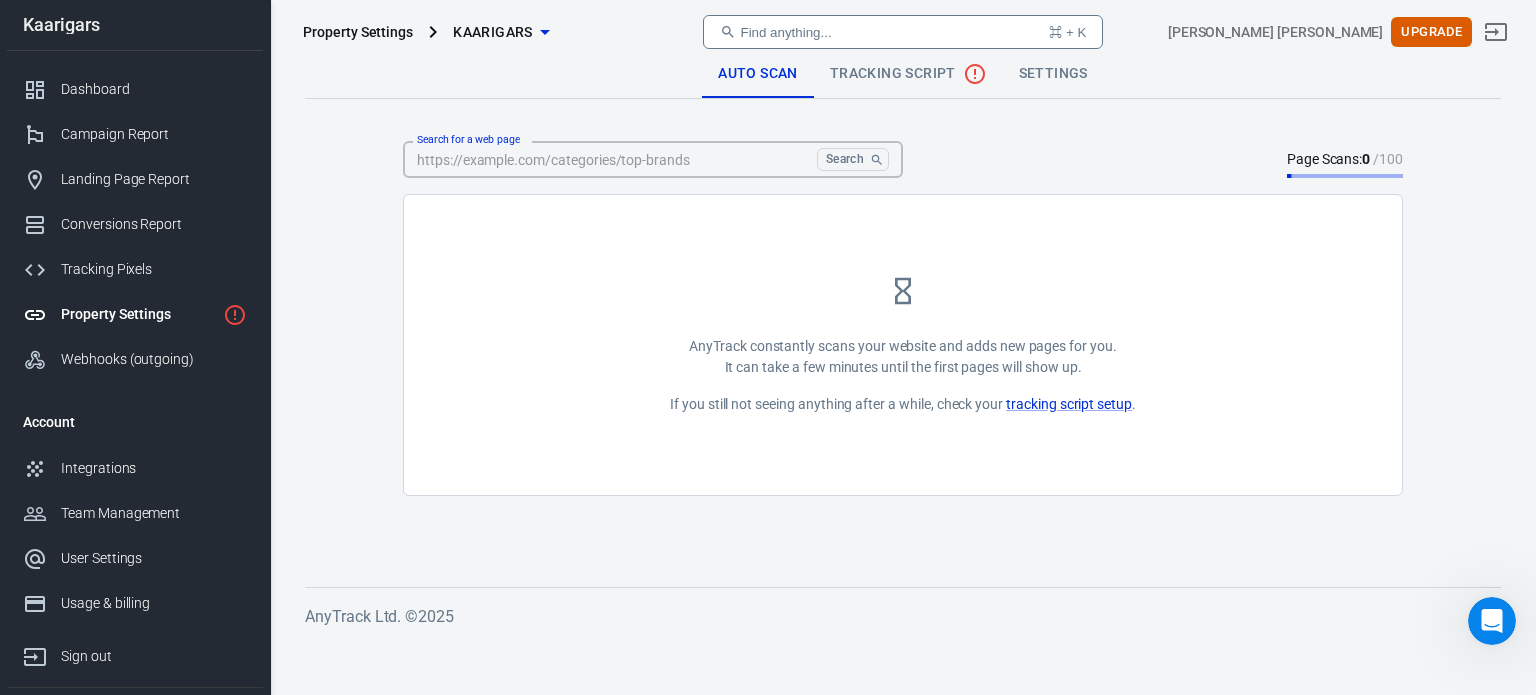 paste on "[URL][DOMAIN_NAME]" 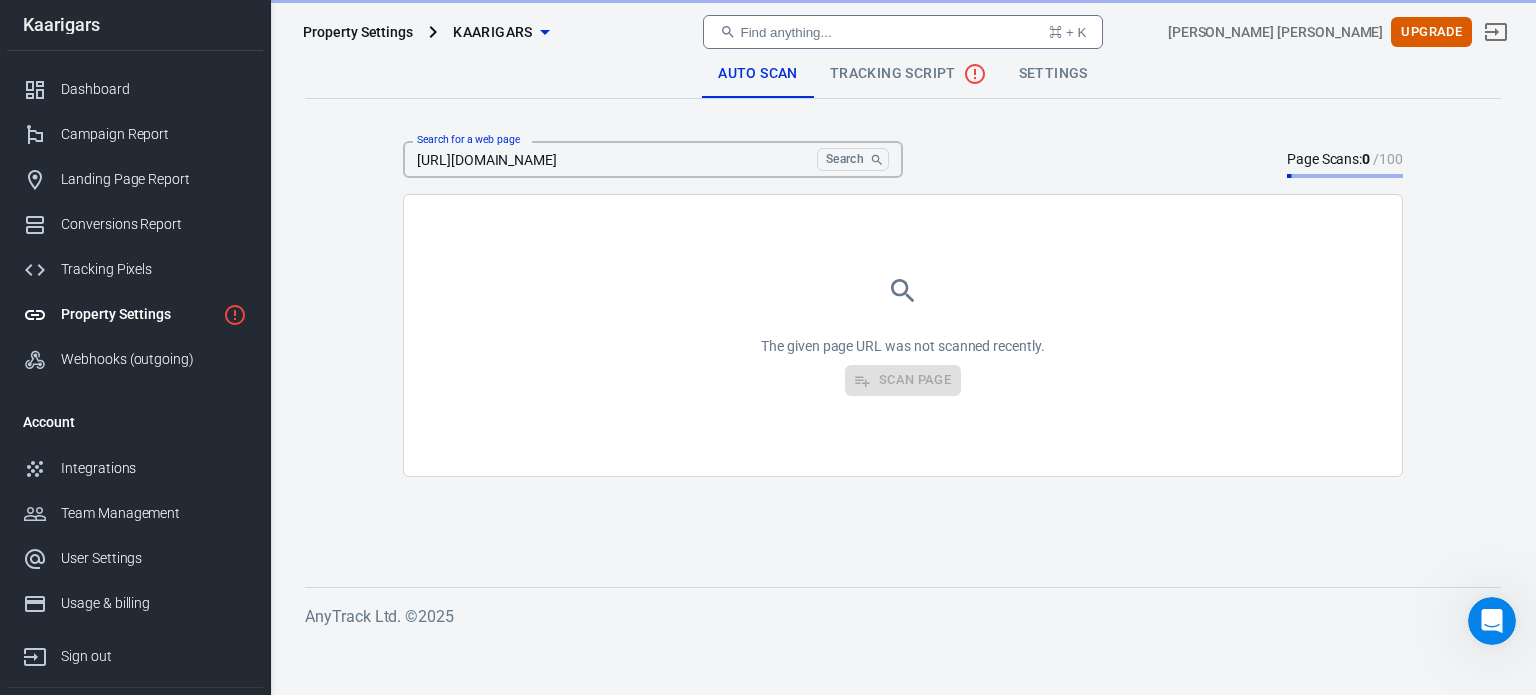 type on "[URL][DOMAIN_NAME]" 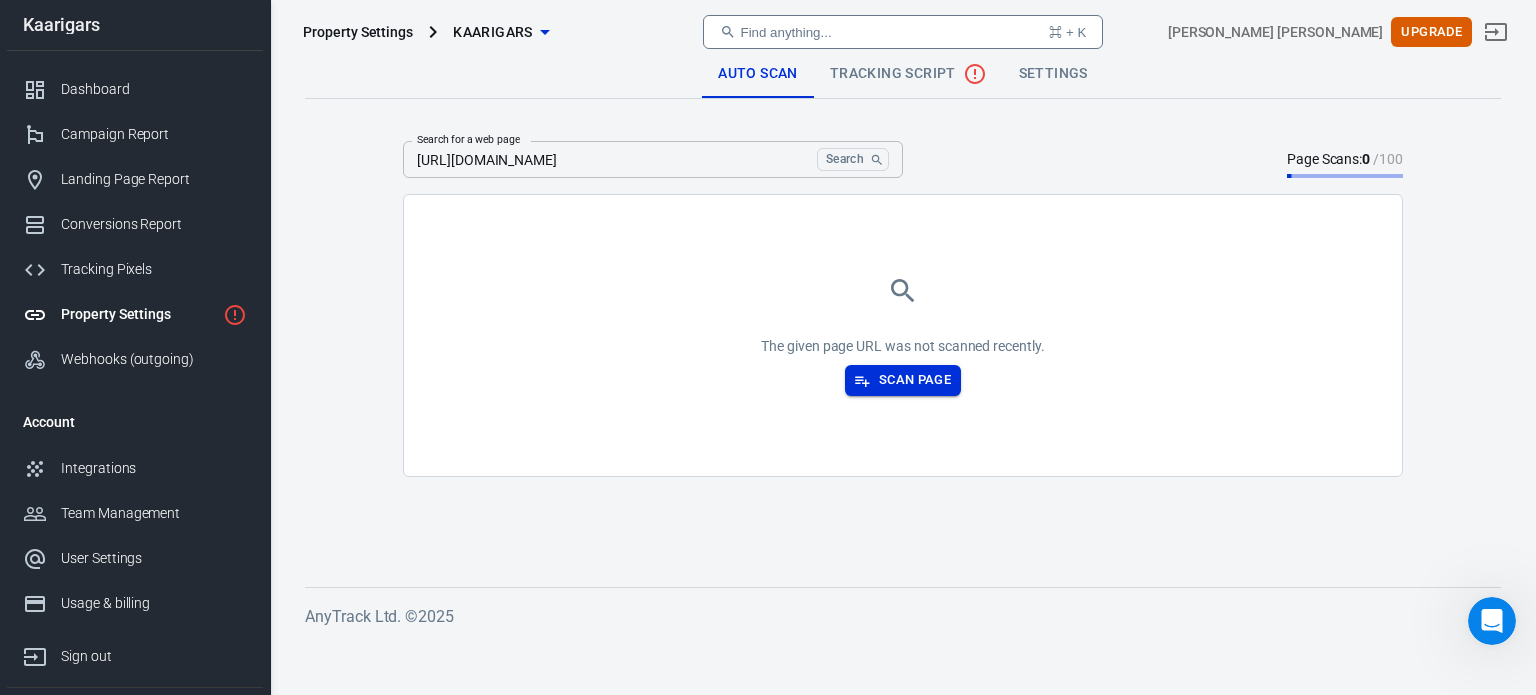 click on "Scan Page" at bounding box center (903, 380) 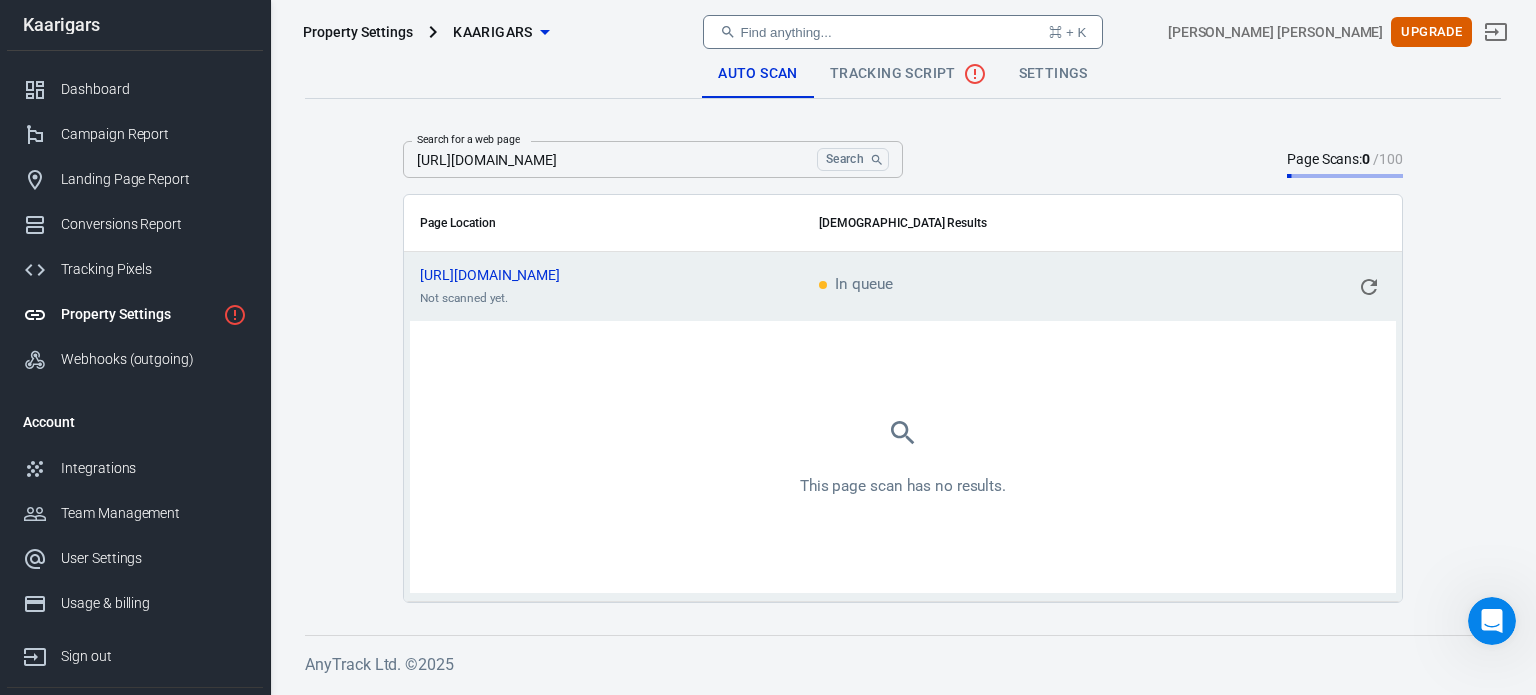 click 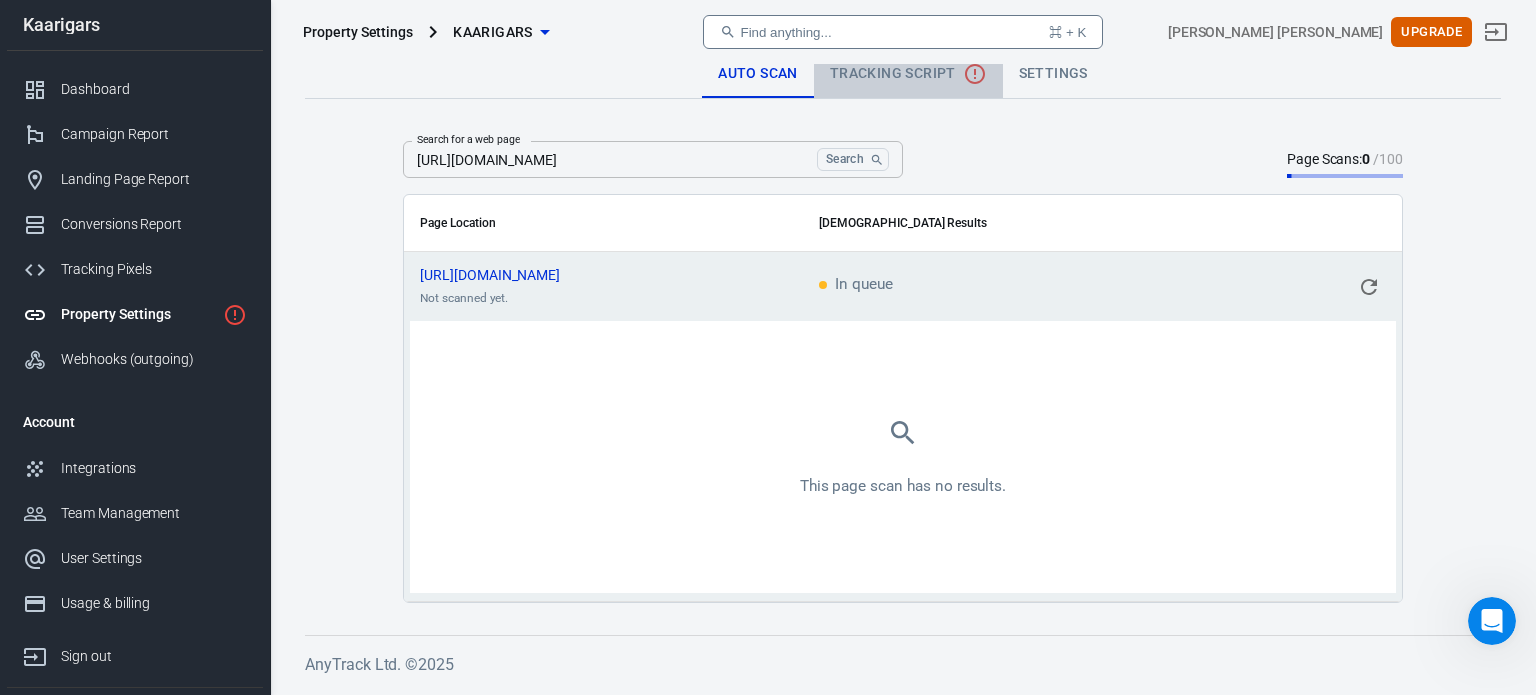 click on "Tracking Script" at bounding box center (908, 74) 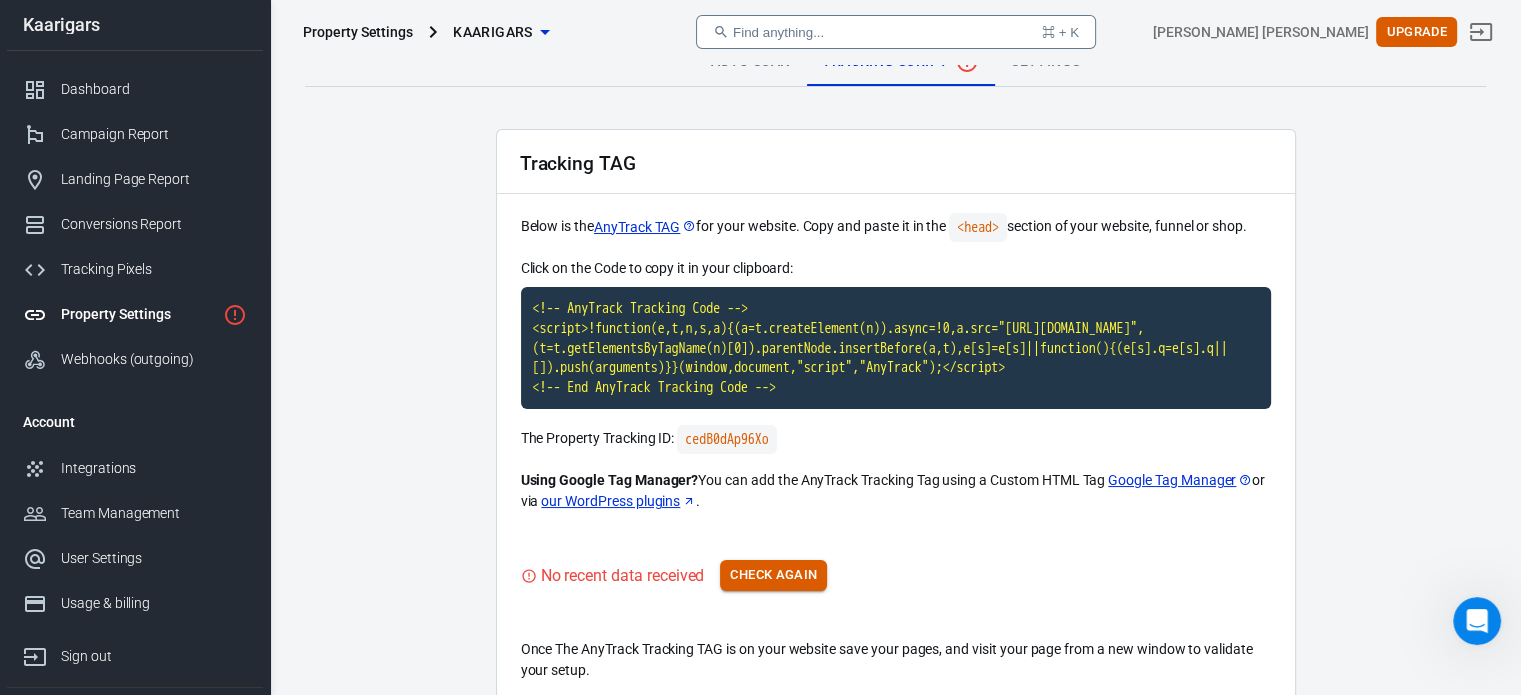 scroll, scrollTop: 0, scrollLeft: 0, axis: both 